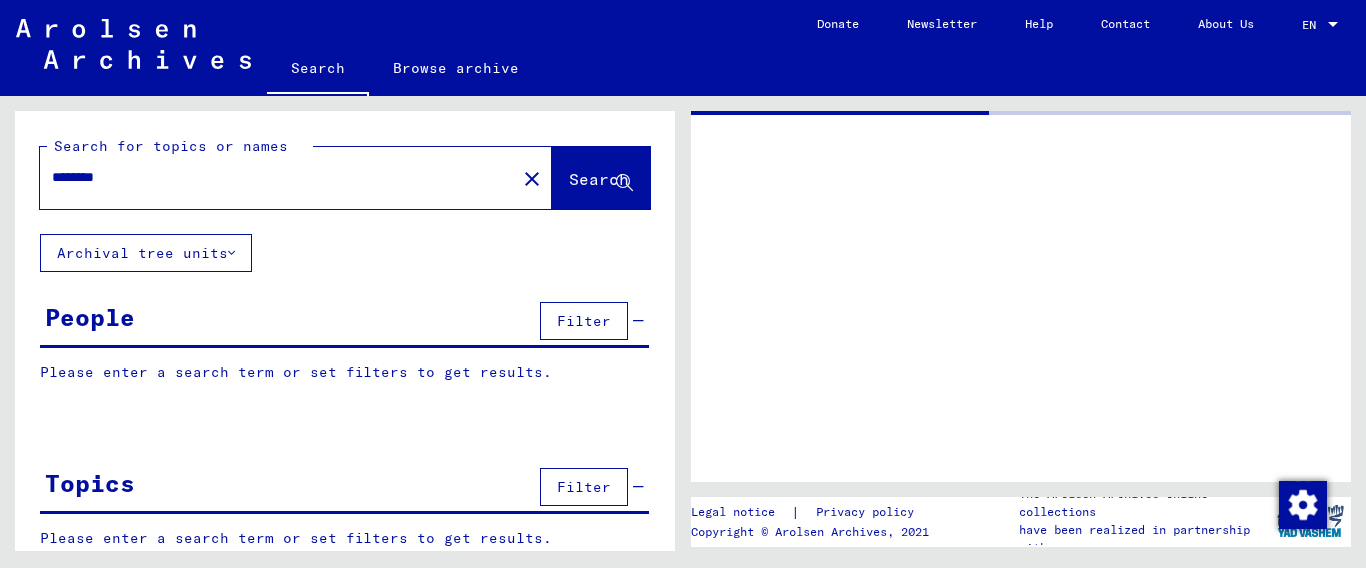 scroll, scrollTop: 0, scrollLeft: 0, axis: both 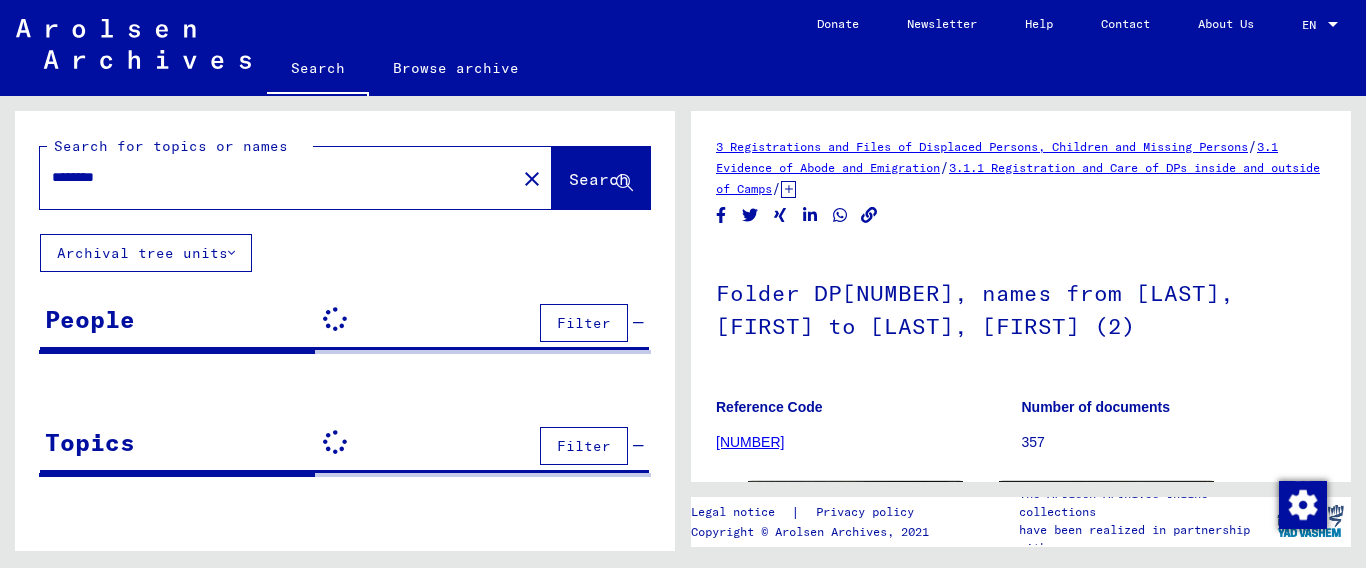 drag, startPoint x: 157, startPoint y: 172, endPoint x: 0, endPoint y: 203, distance: 160.03125 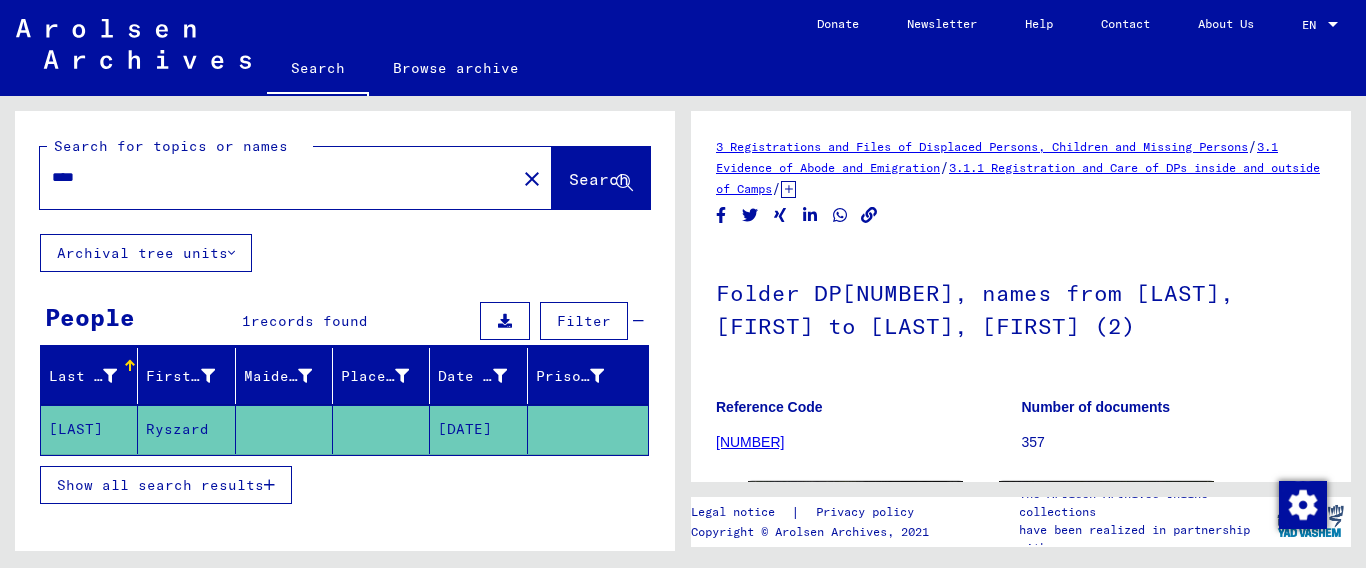 scroll, scrollTop: 0, scrollLeft: 0, axis: both 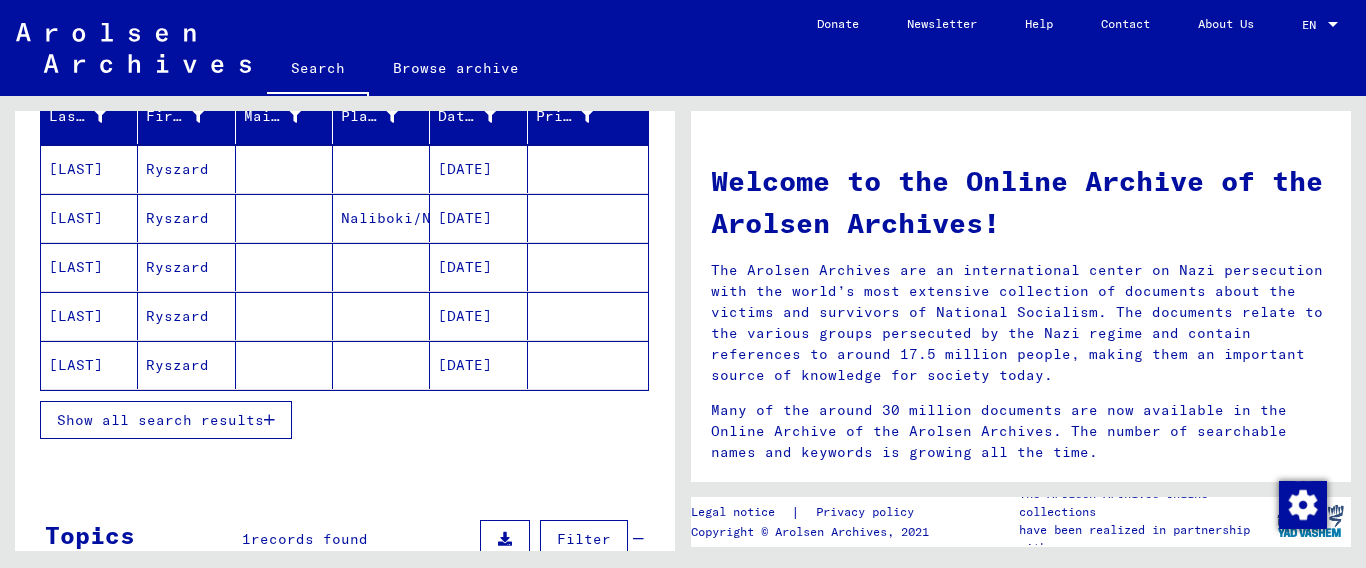 click at bounding box center (269, 420) 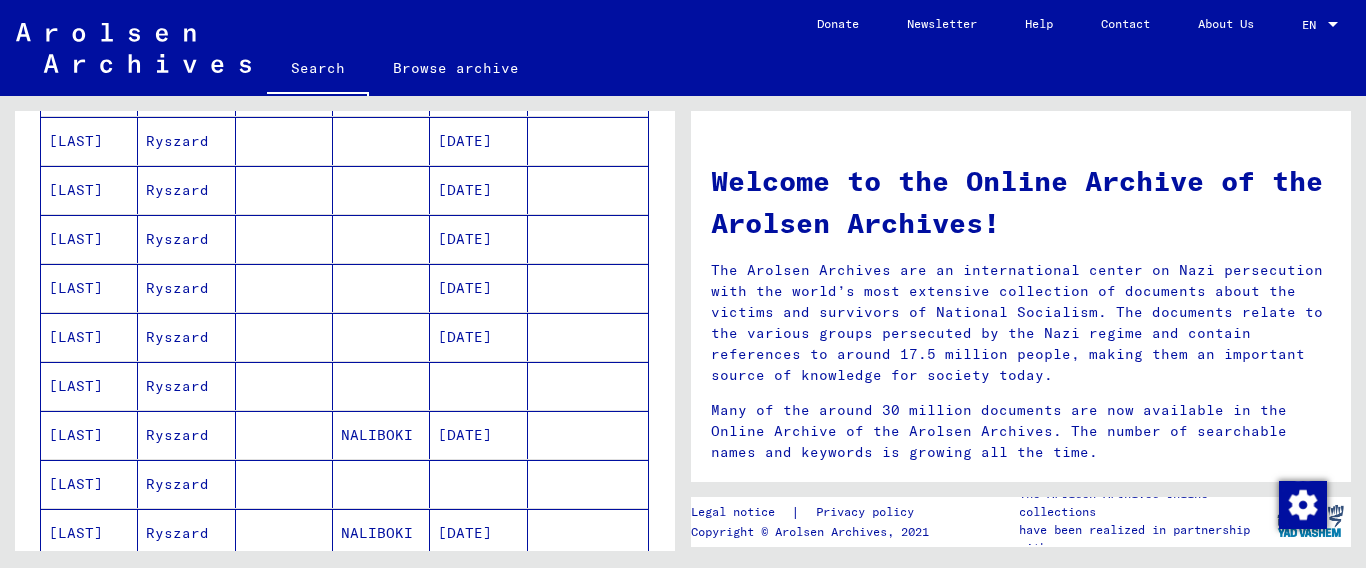 scroll, scrollTop: 385, scrollLeft: 0, axis: vertical 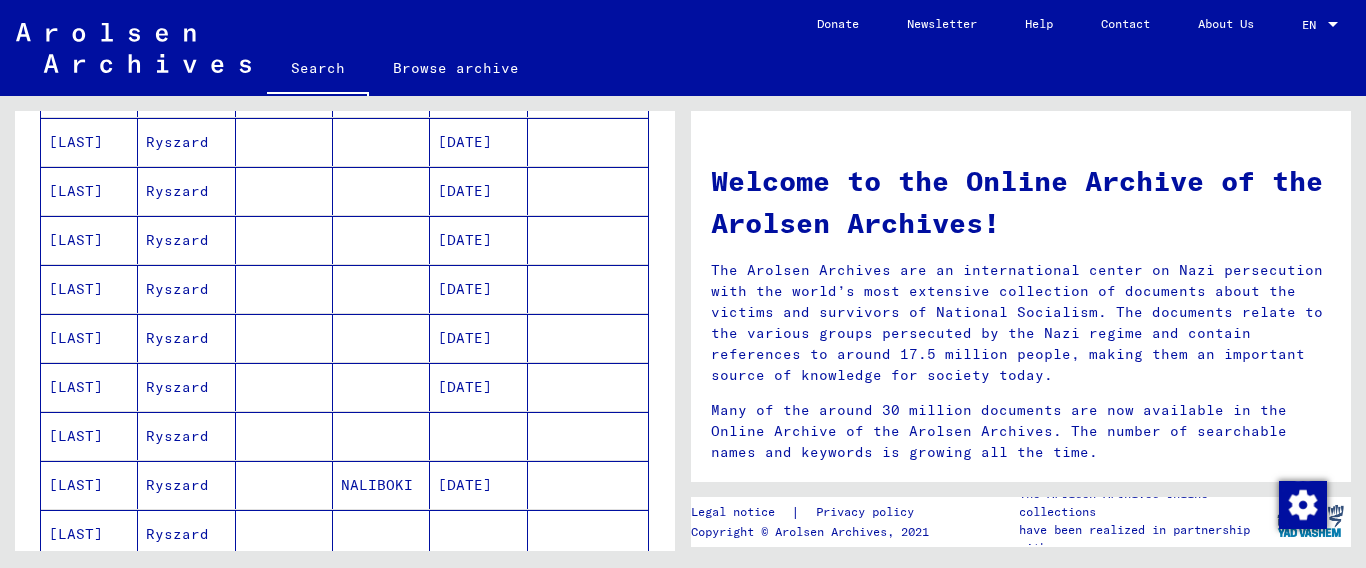 click on "Ryszard" at bounding box center [186, 289] 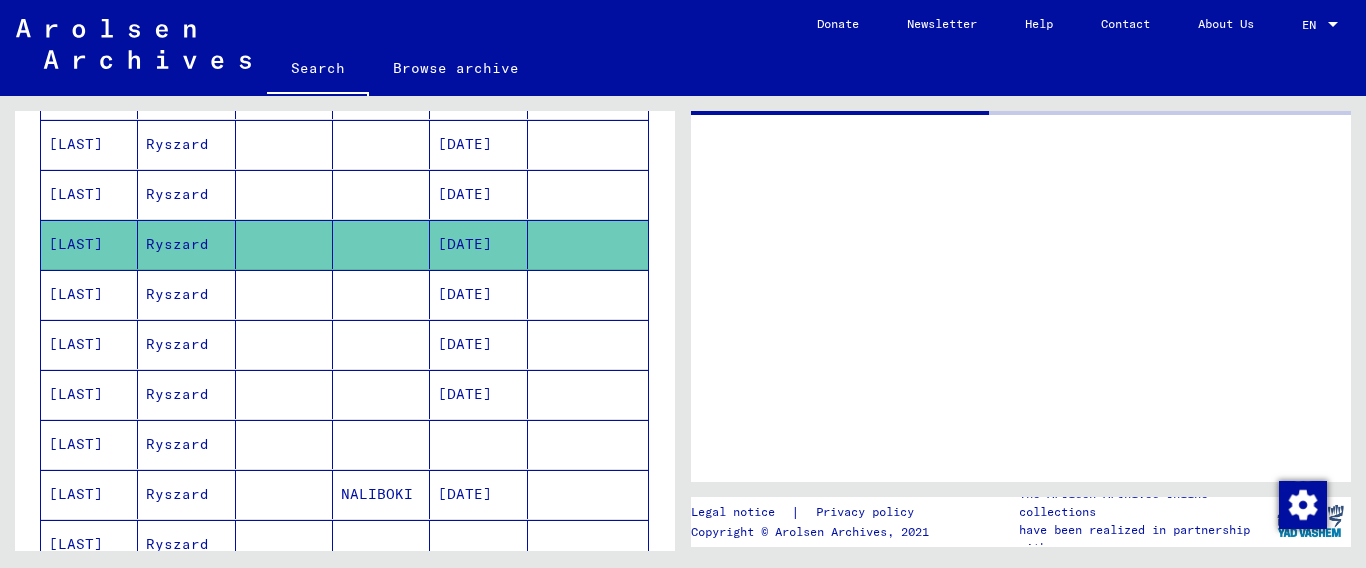 scroll, scrollTop: 386, scrollLeft: 0, axis: vertical 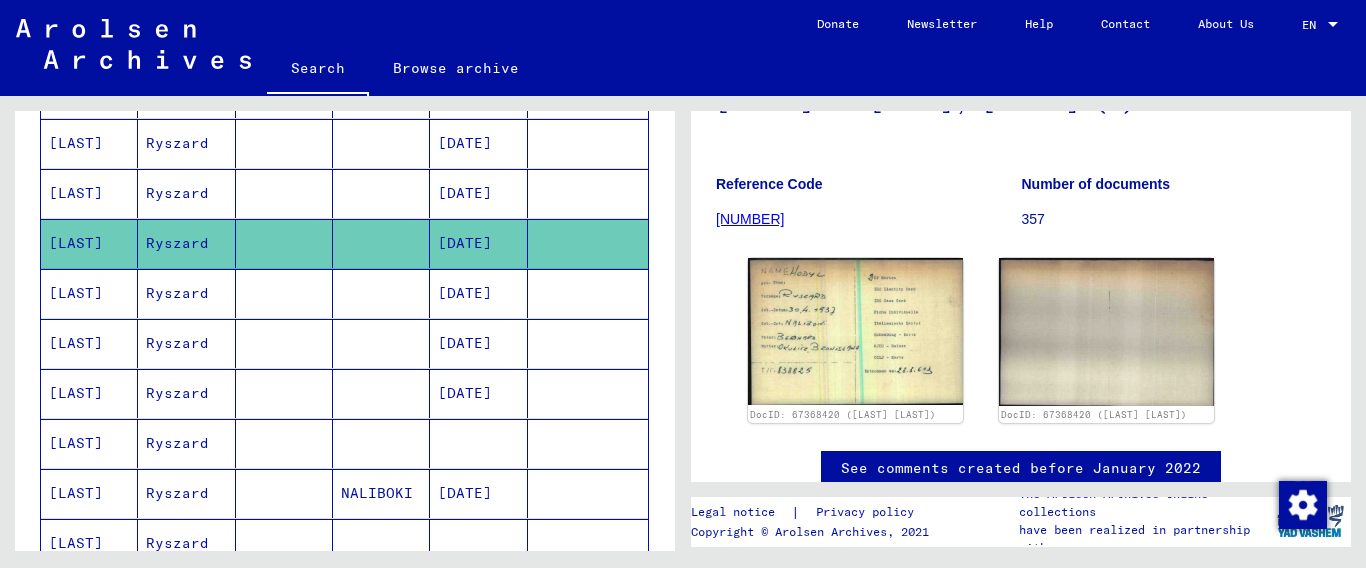 click on "[LAST]" at bounding box center [89, 343] 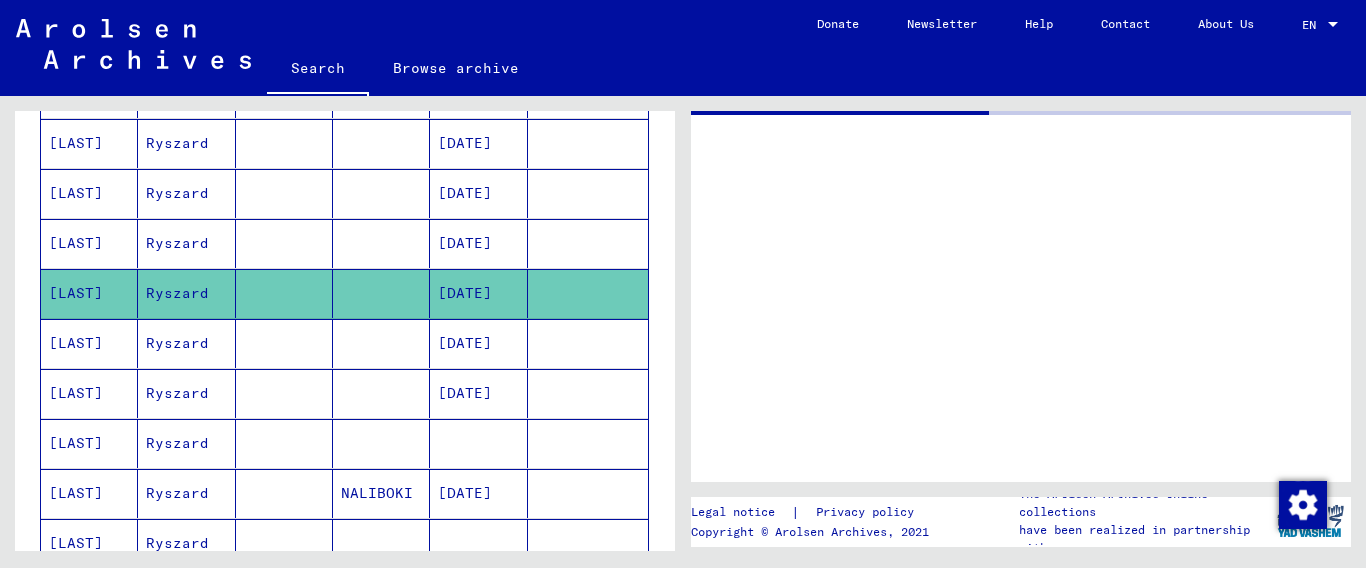 scroll, scrollTop: 0, scrollLeft: 0, axis: both 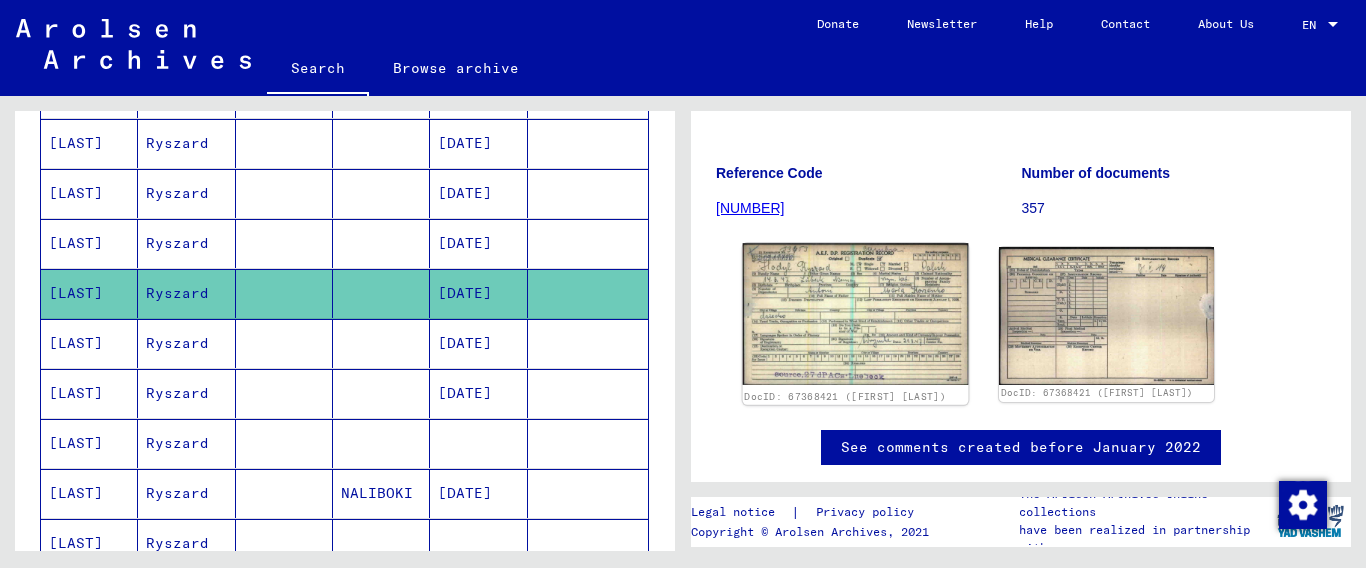 click 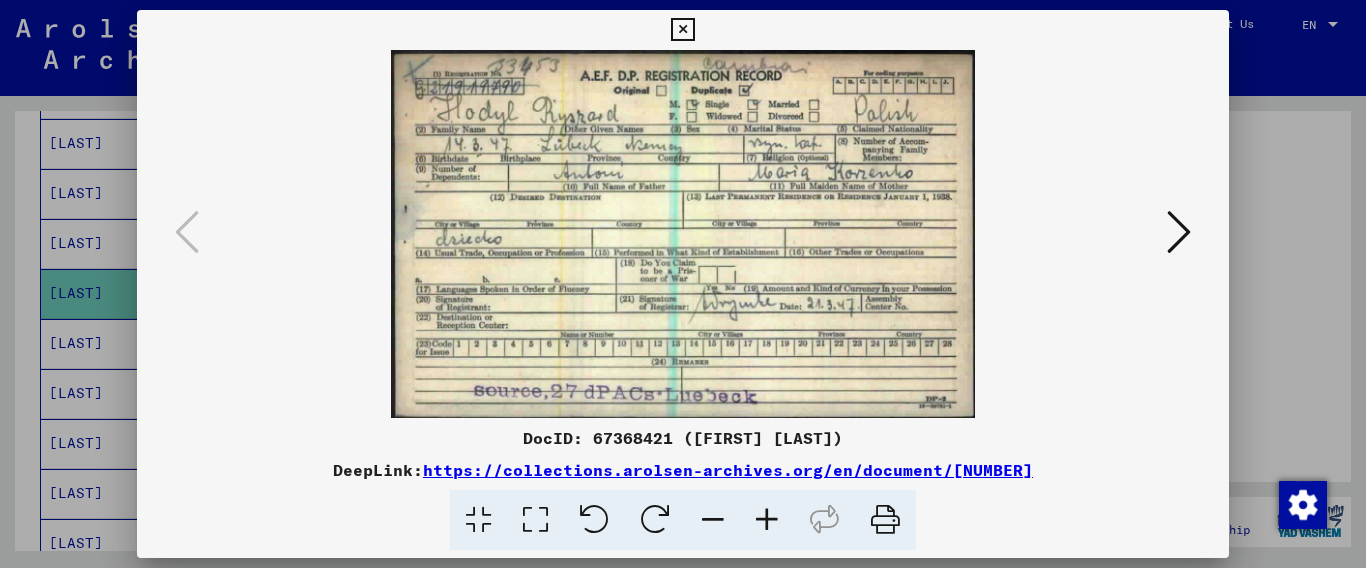 click at bounding box center [682, 30] 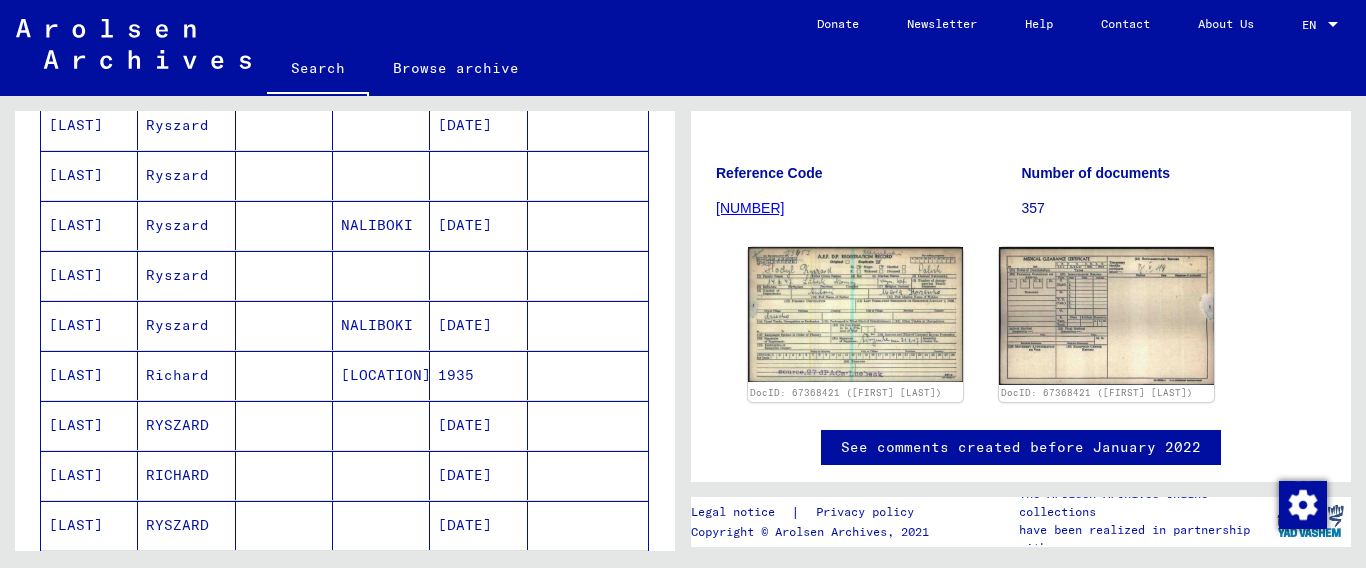 scroll, scrollTop: 659, scrollLeft: 0, axis: vertical 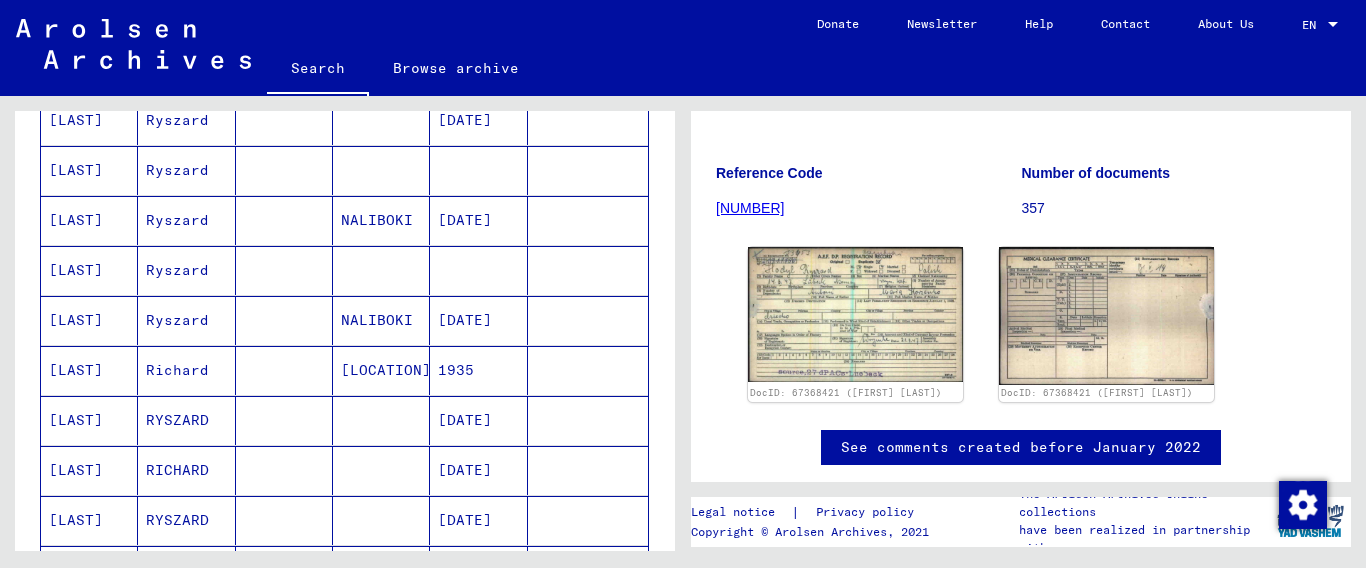 click on "[LAST]" at bounding box center [89, 270] 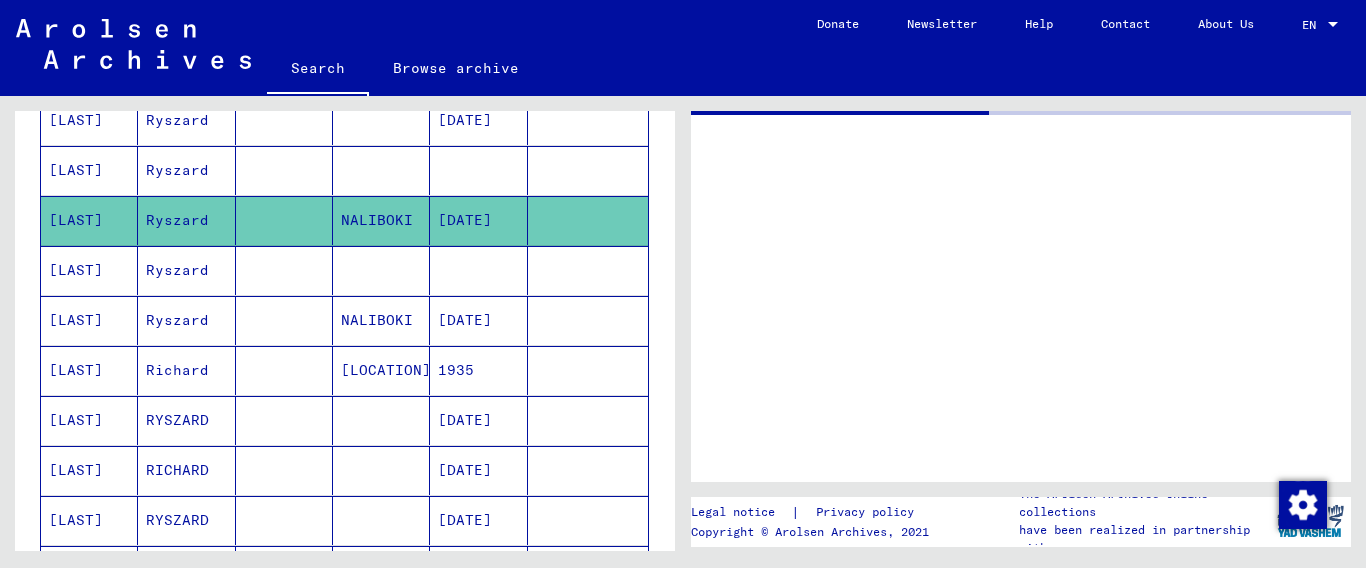scroll, scrollTop: 0, scrollLeft: 0, axis: both 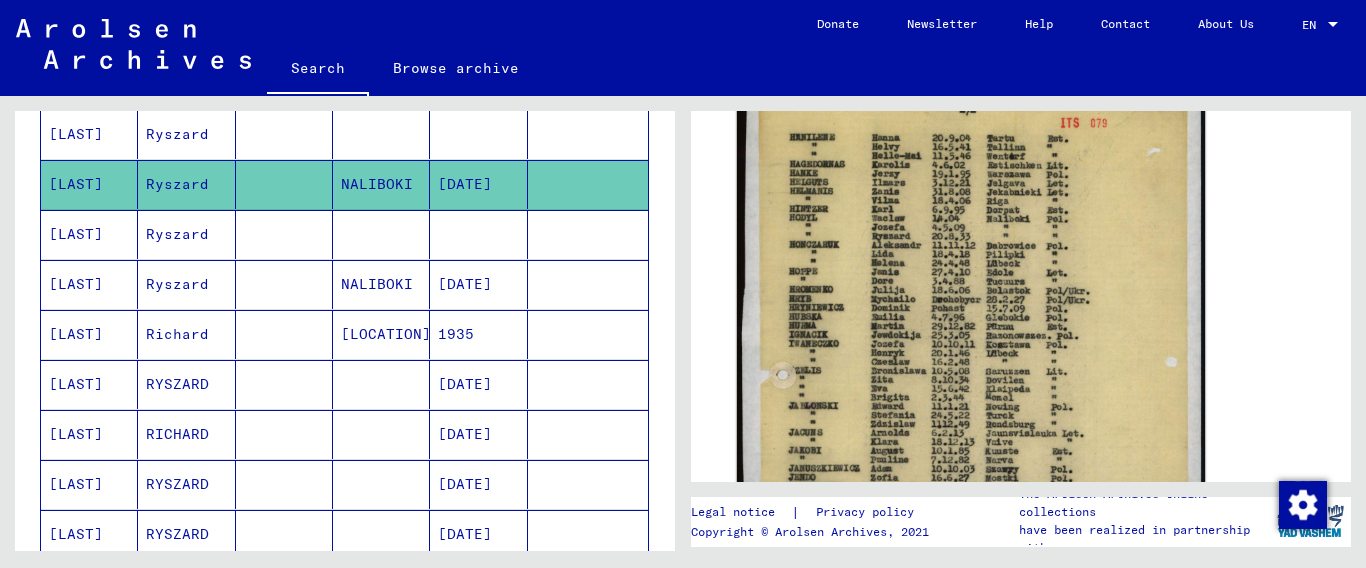 click 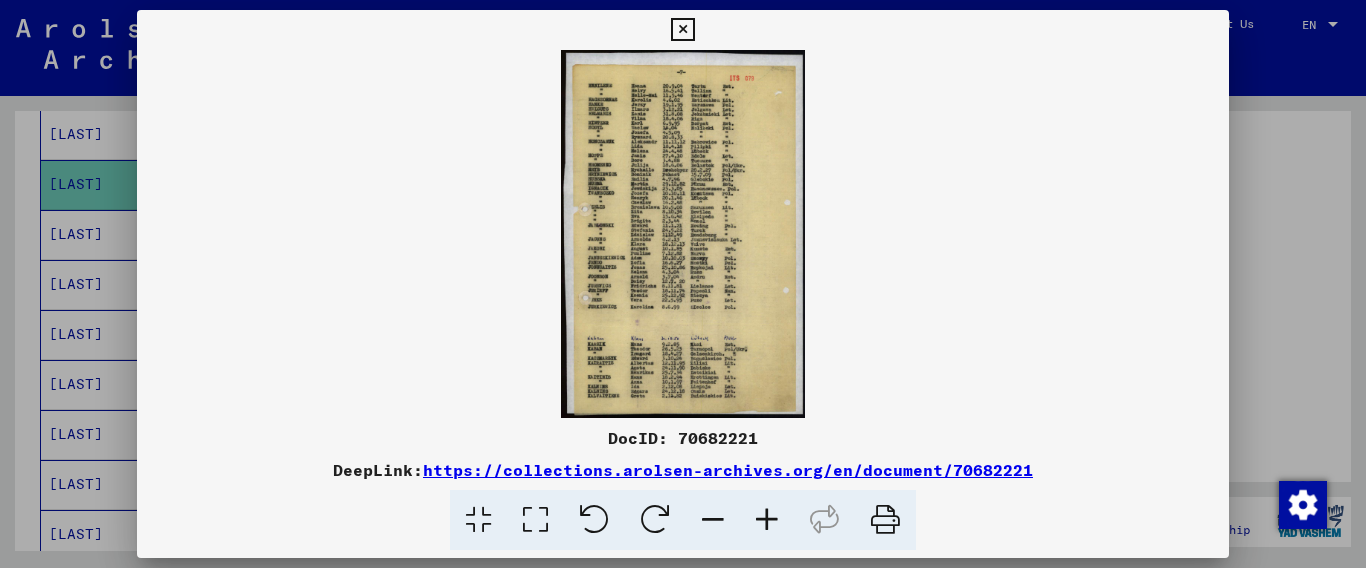 click at bounding box center (767, 520) 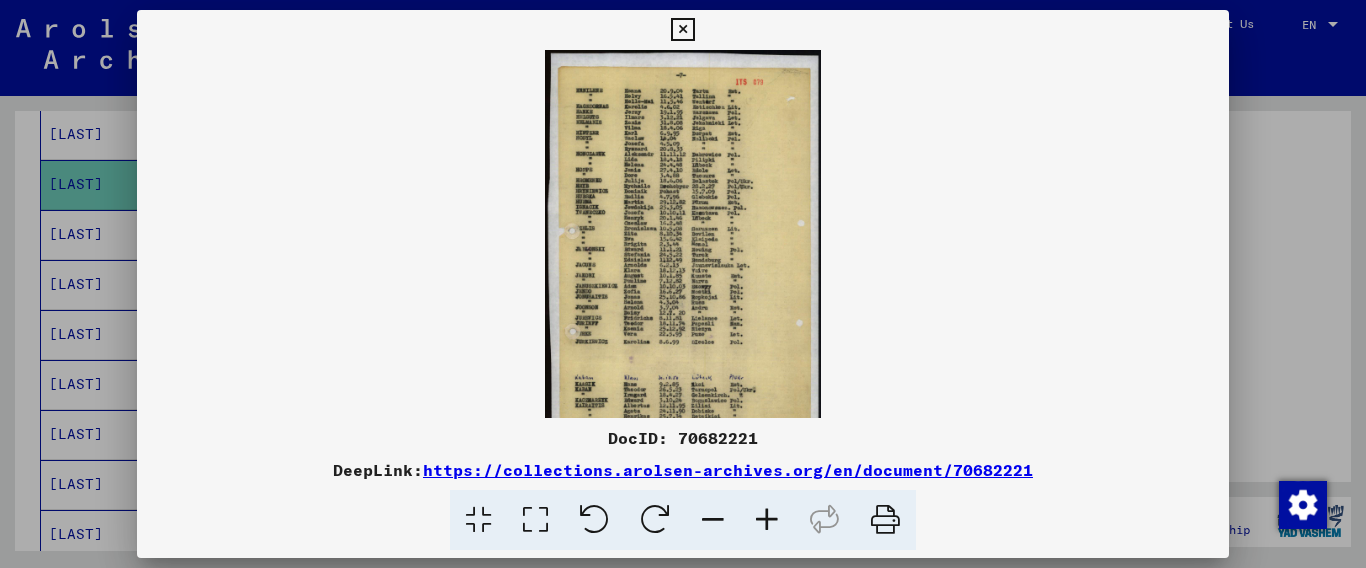 click at bounding box center [767, 520] 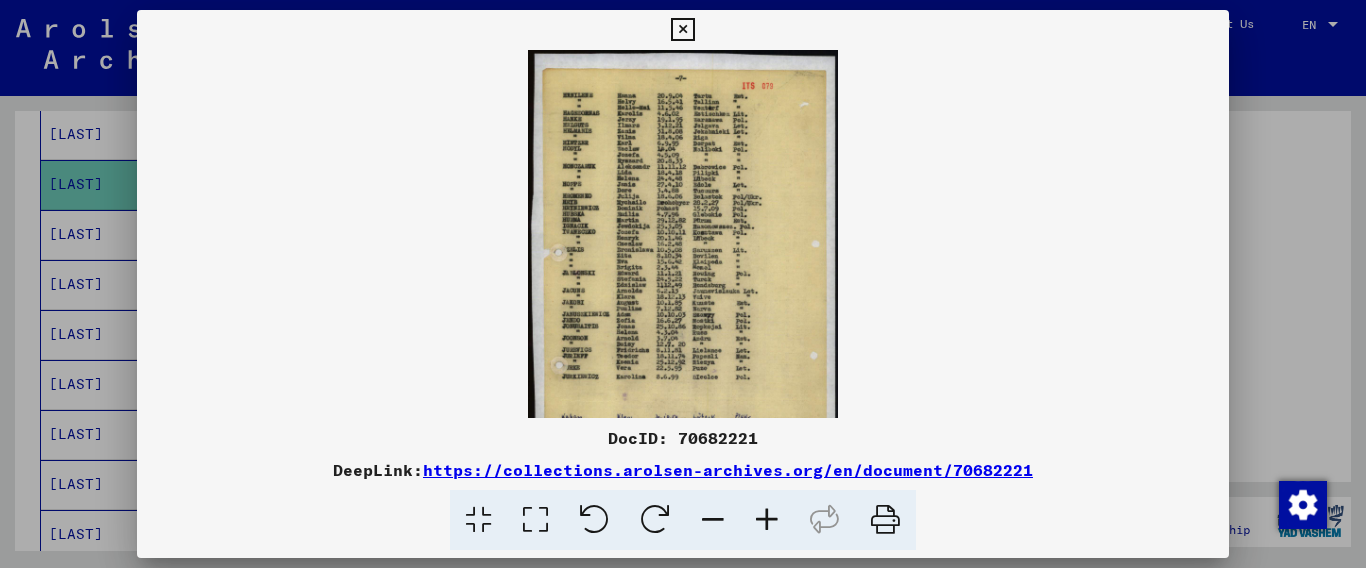 click at bounding box center [767, 520] 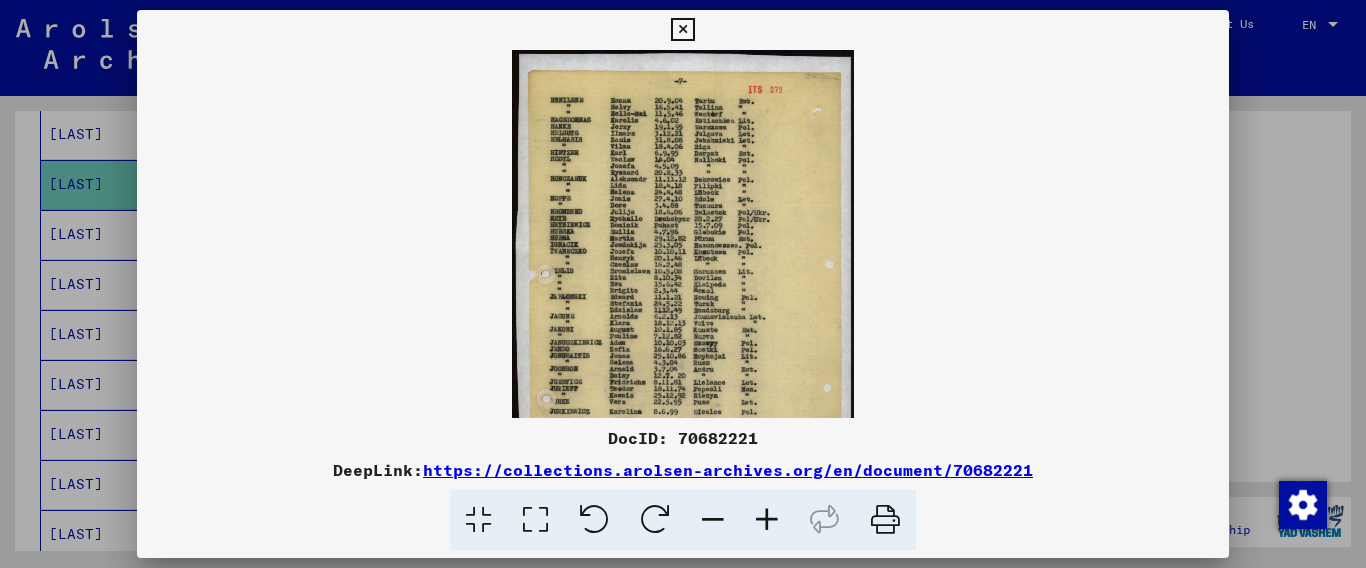 click at bounding box center [767, 520] 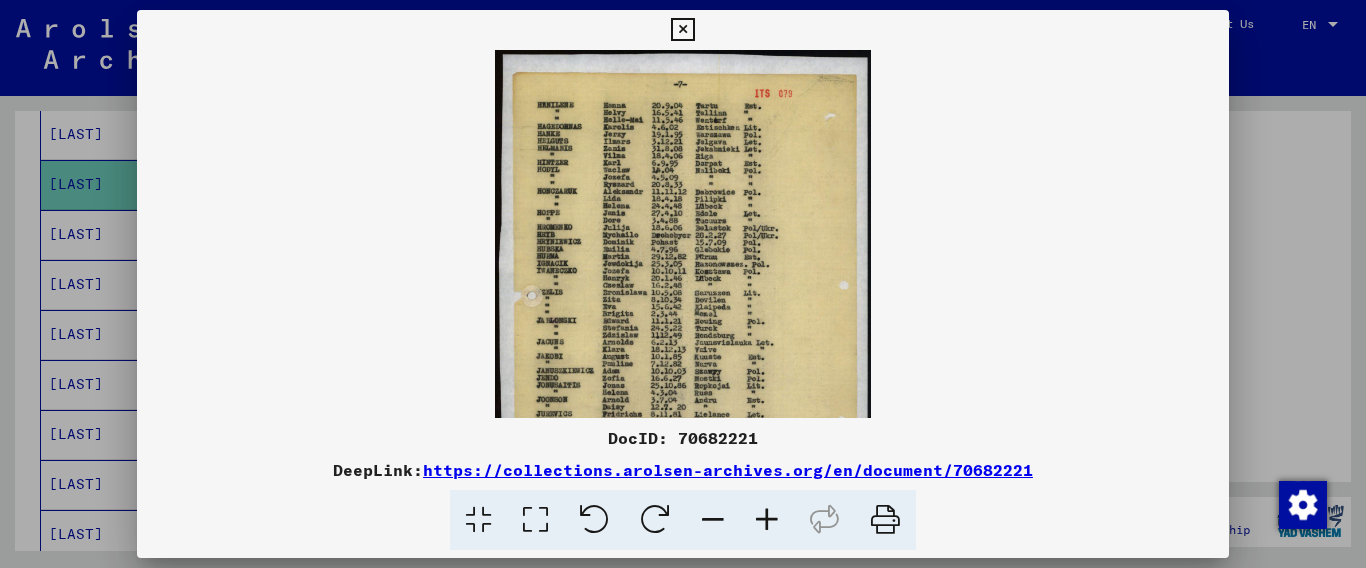 click at bounding box center (767, 520) 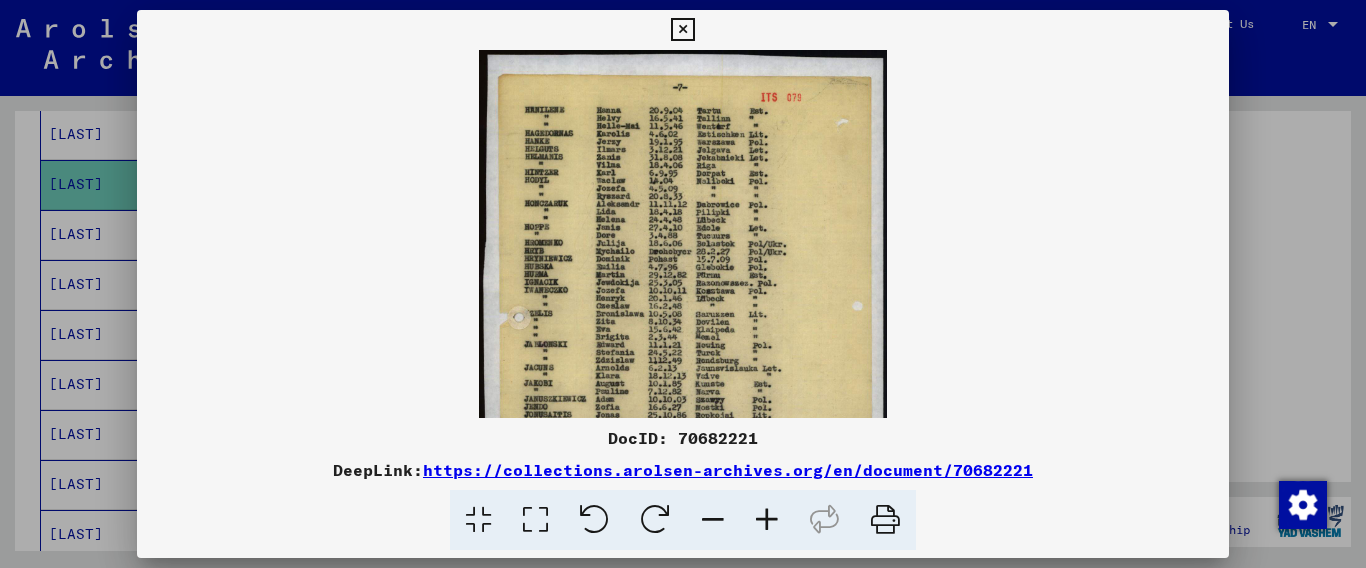 click at bounding box center (767, 520) 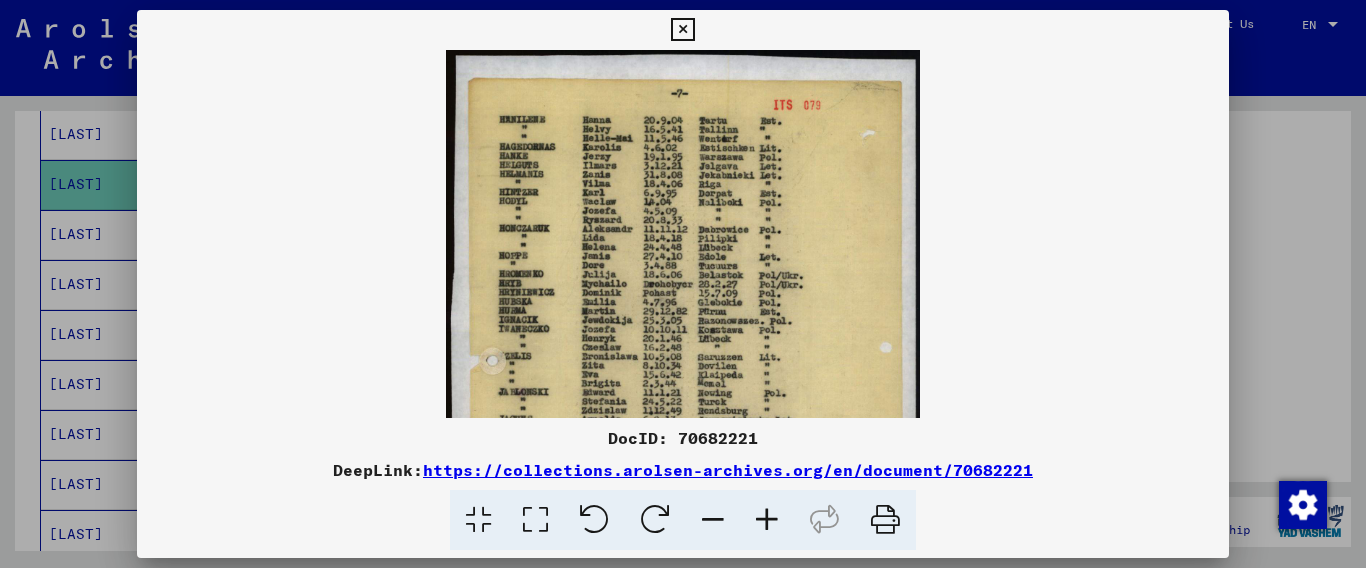 click at bounding box center [767, 520] 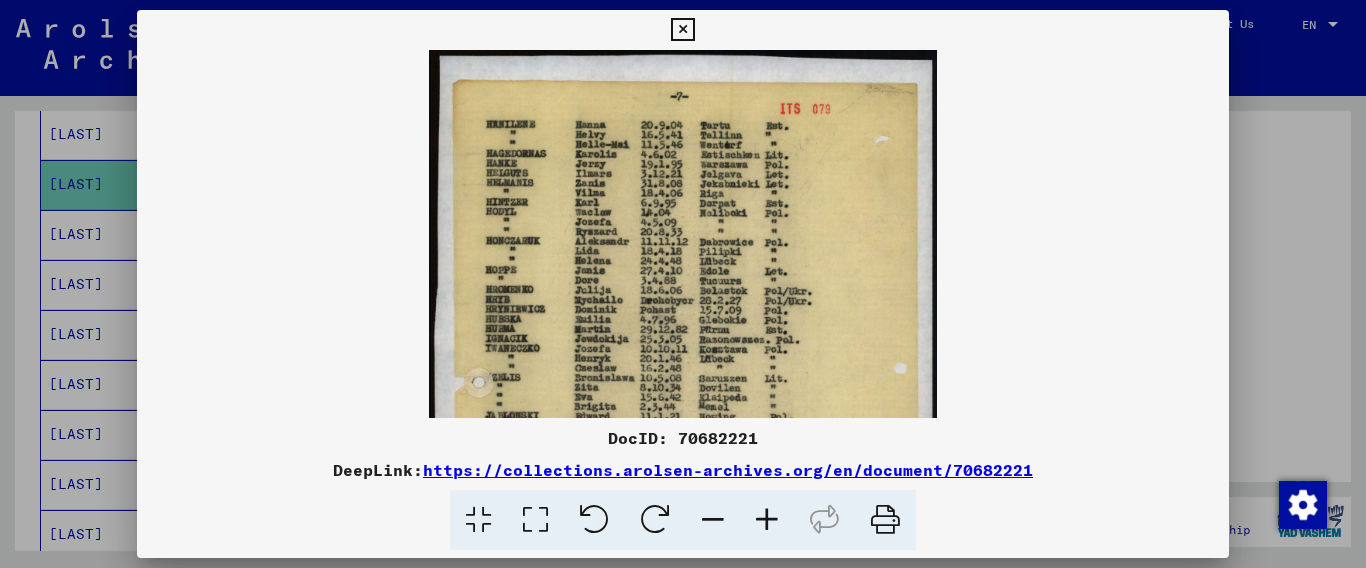 click at bounding box center [767, 520] 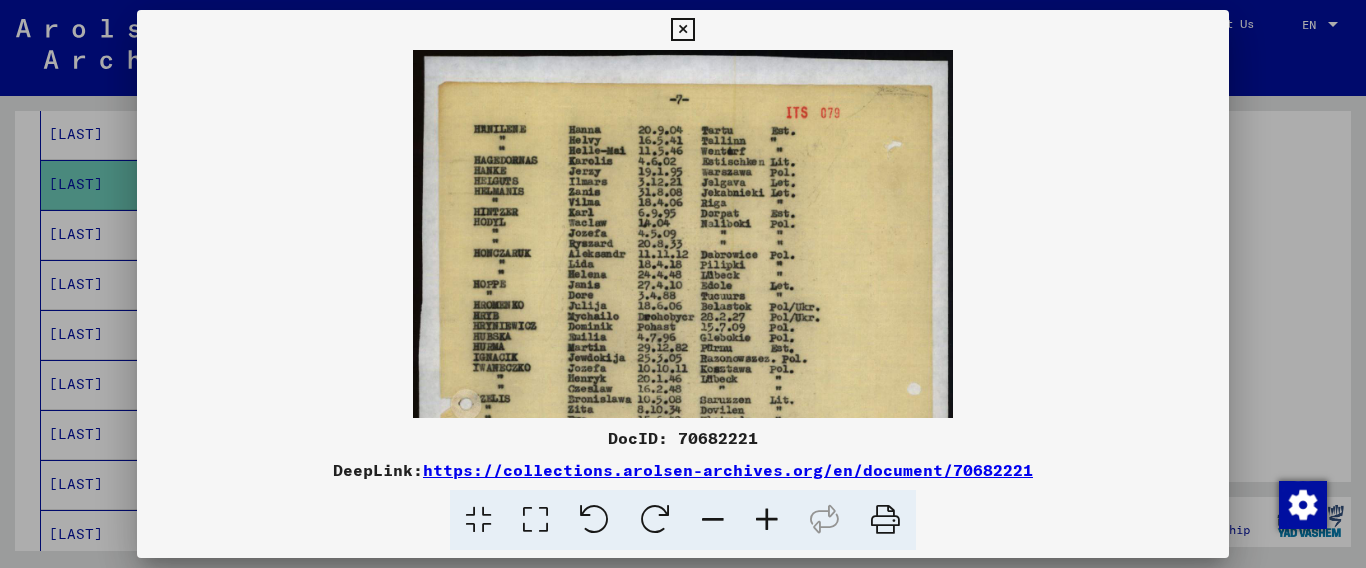 click at bounding box center [767, 520] 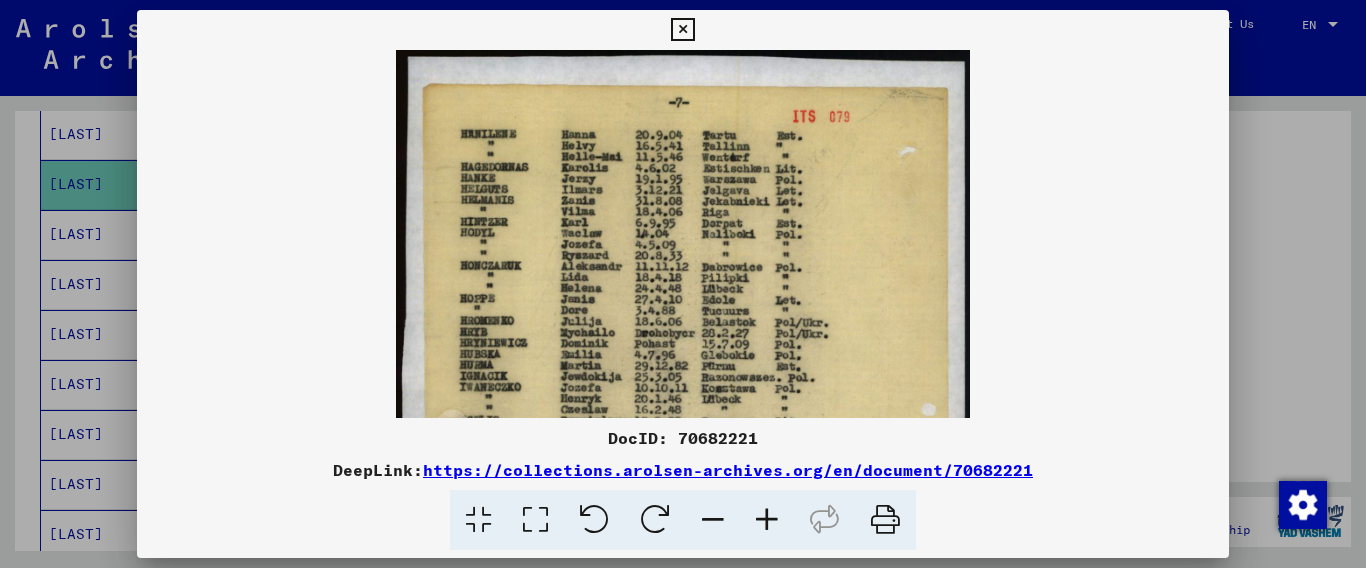 click at bounding box center [767, 520] 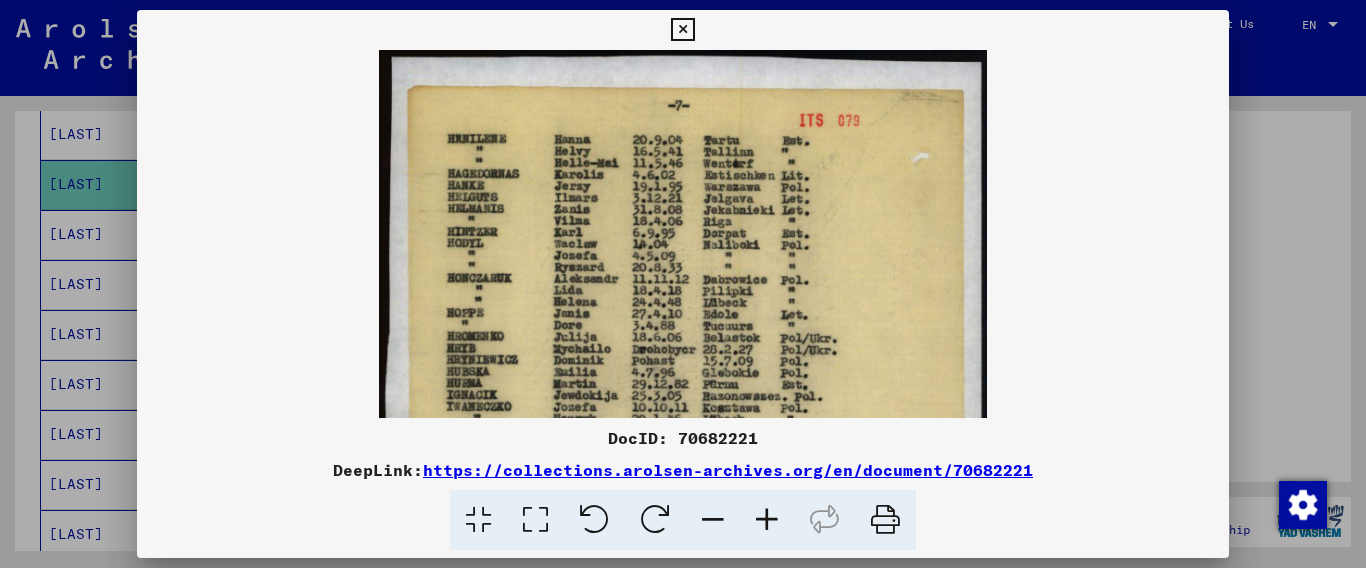 click at bounding box center (767, 520) 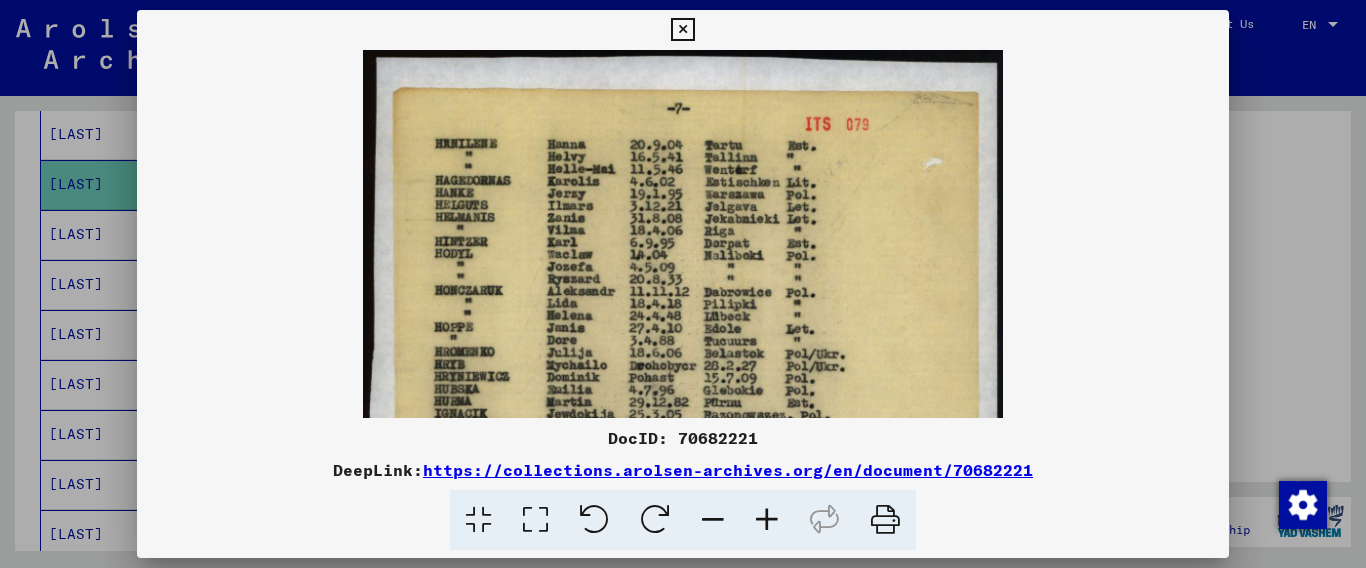 click at bounding box center [767, 520] 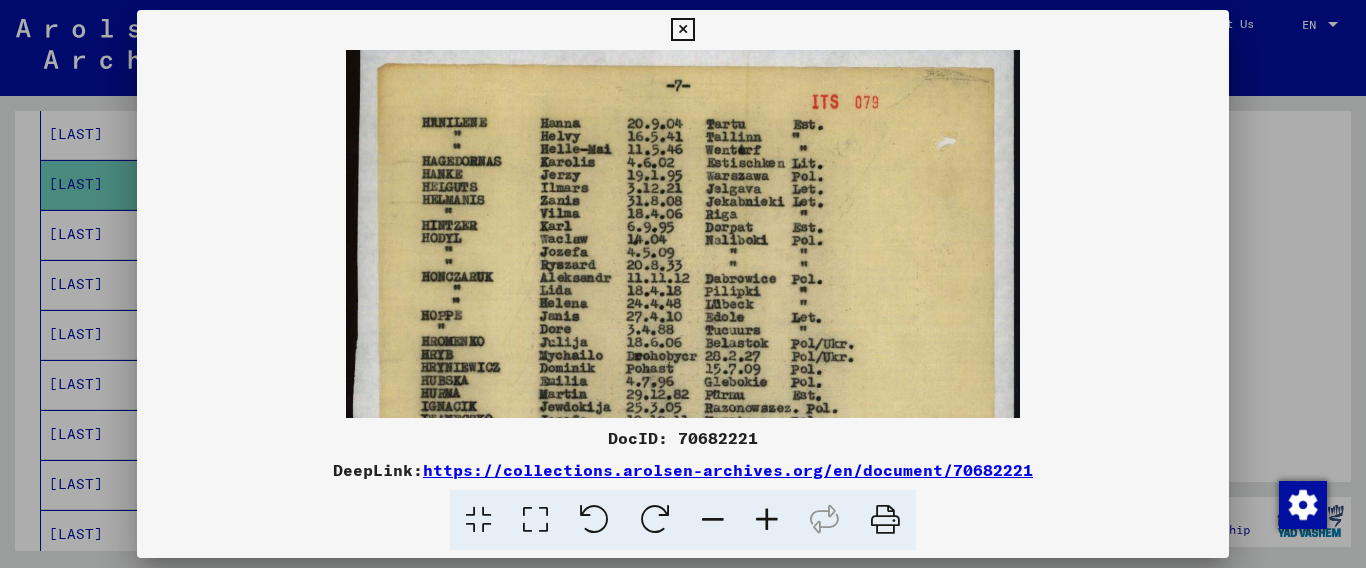 scroll, scrollTop: 29, scrollLeft: 0, axis: vertical 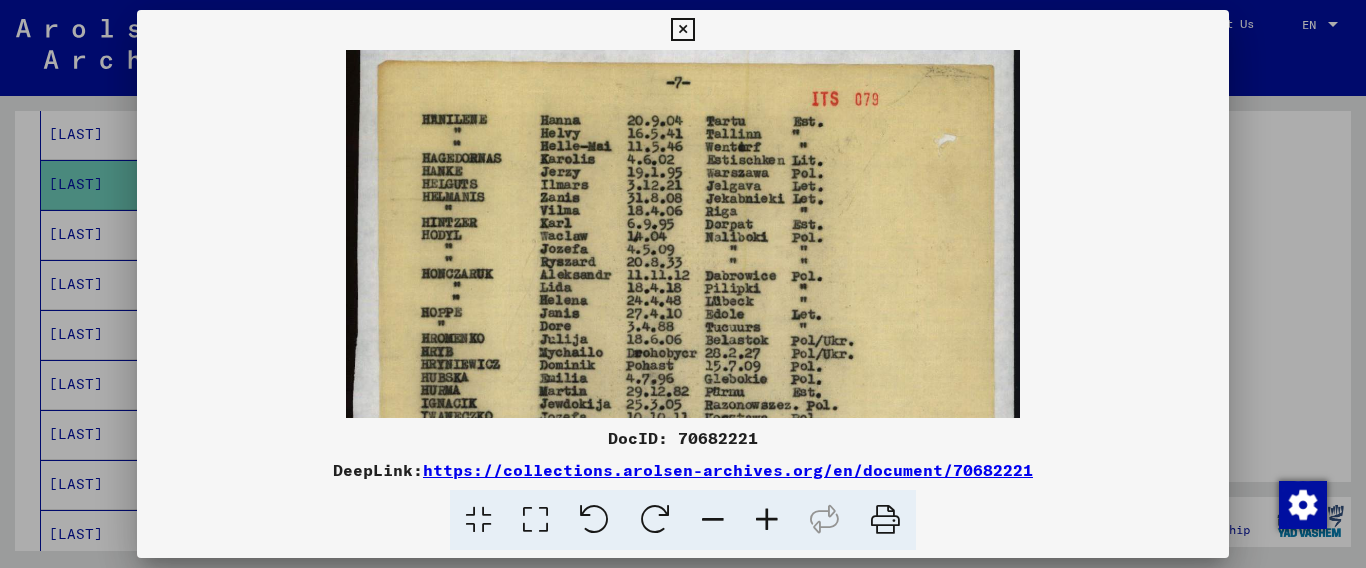 drag, startPoint x: 825, startPoint y: 326, endPoint x: 835, endPoint y: 297, distance: 30.675724 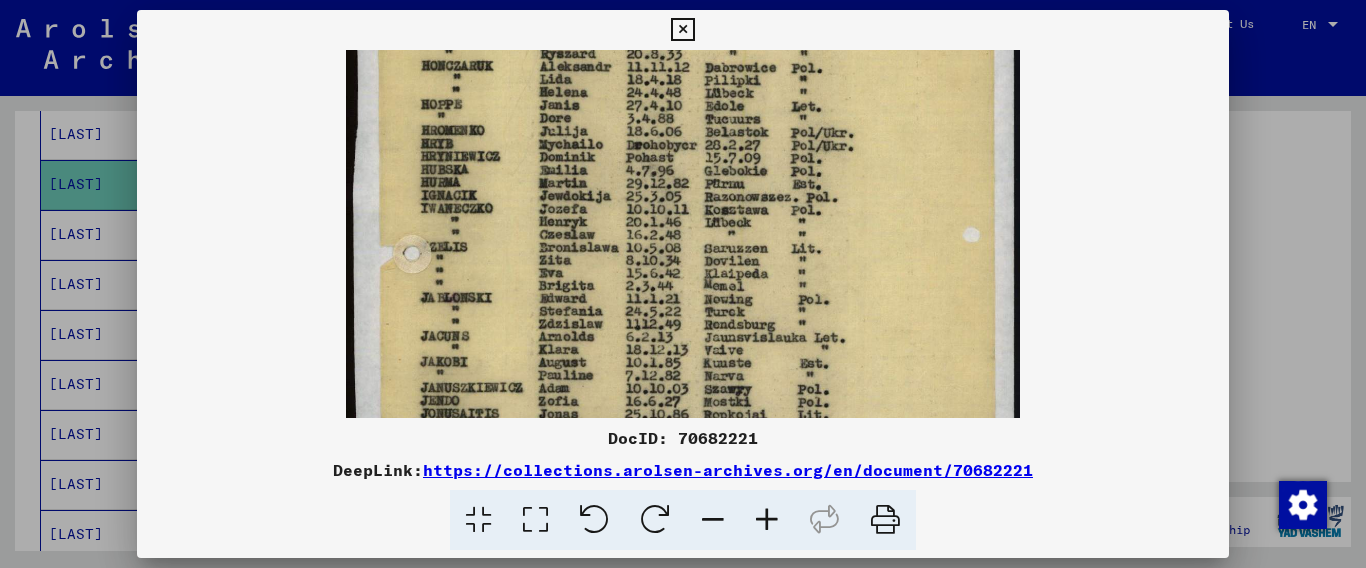 scroll, scrollTop: 320, scrollLeft: 0, axis: vertical 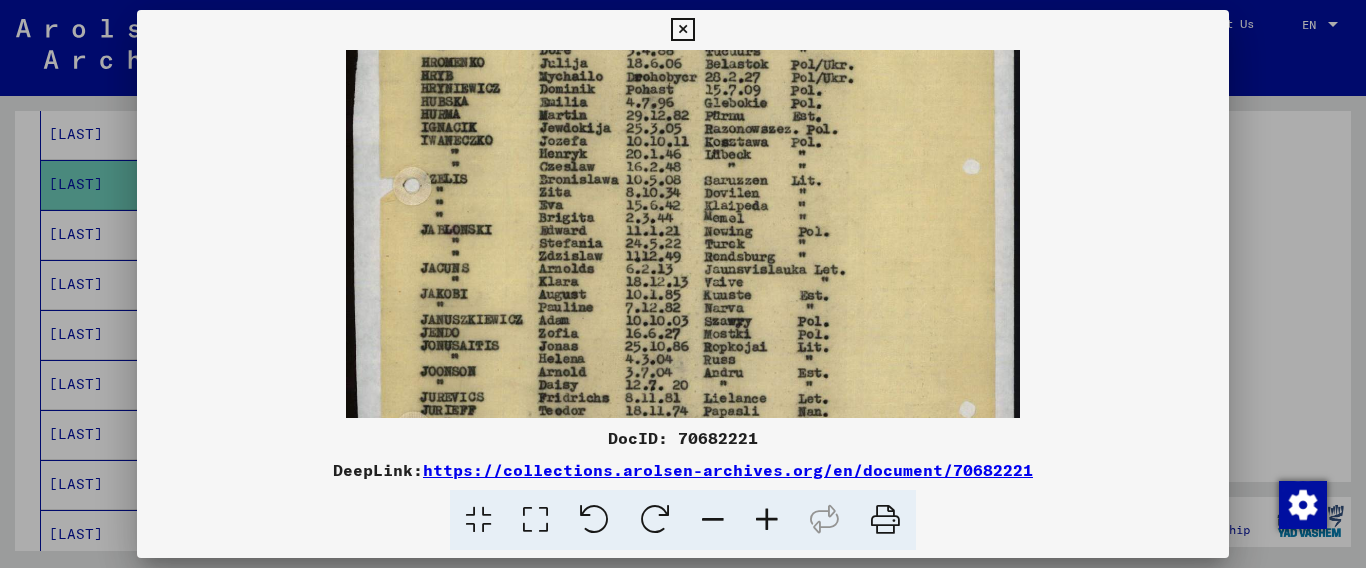 drag, startPoint x: 708, startPoint y: 349, endPoint x: 1161, endPoint y: 43, distance: 546.6672 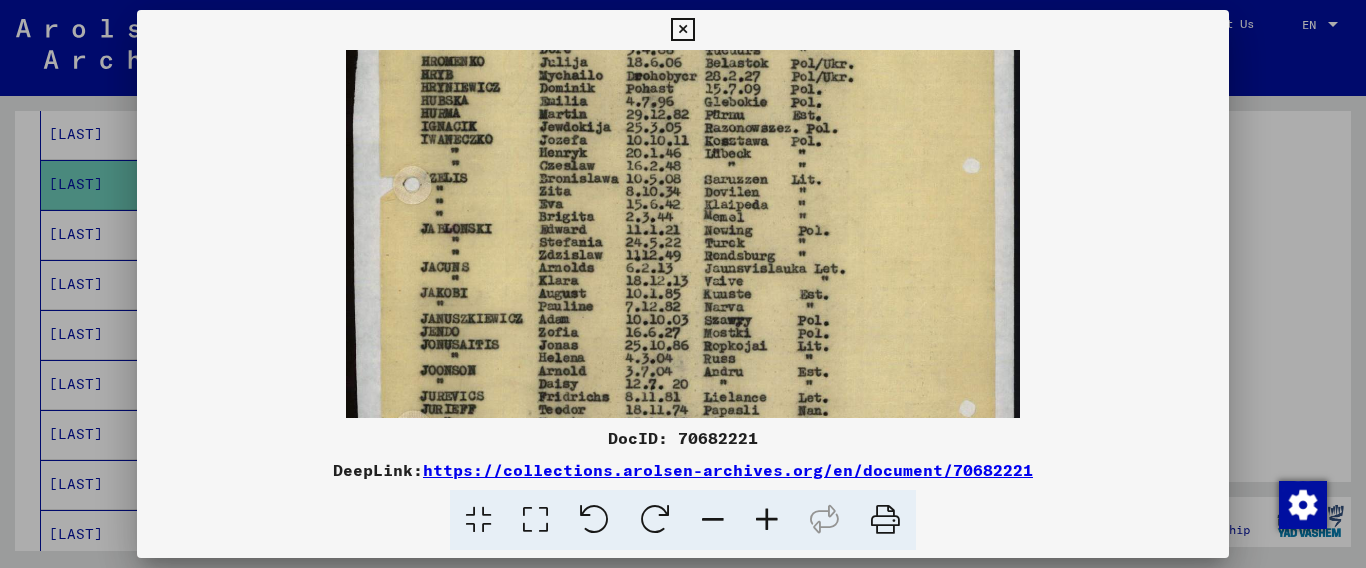 click at bounding box center [683, -72] 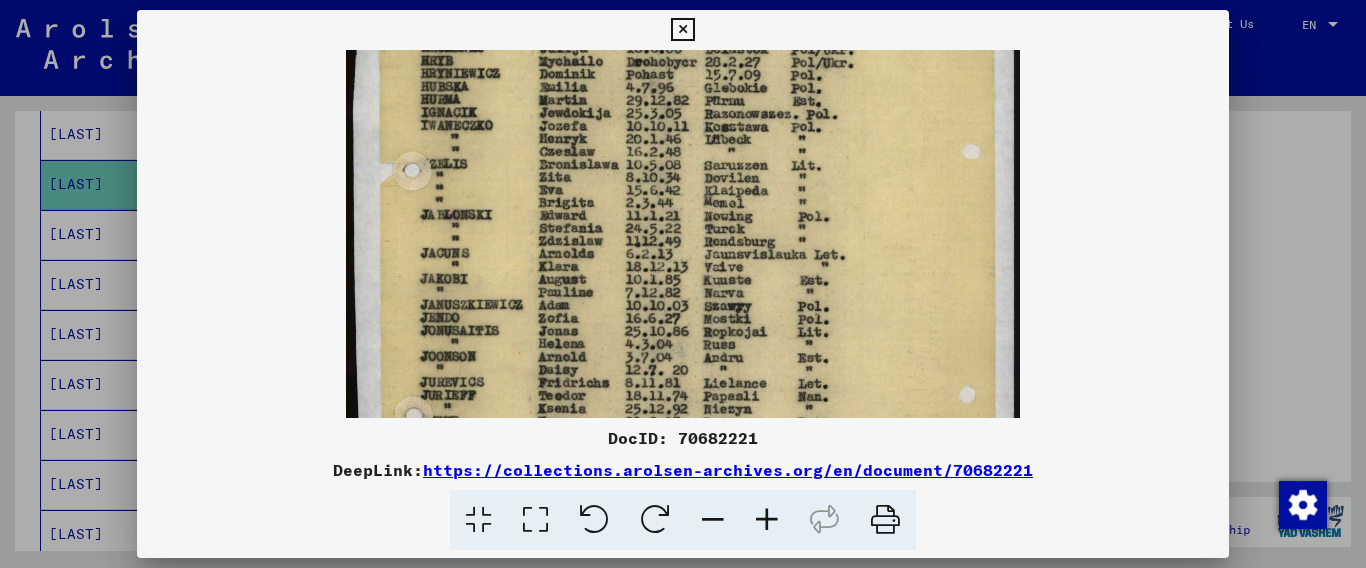 click at bounding box center [682, 30] 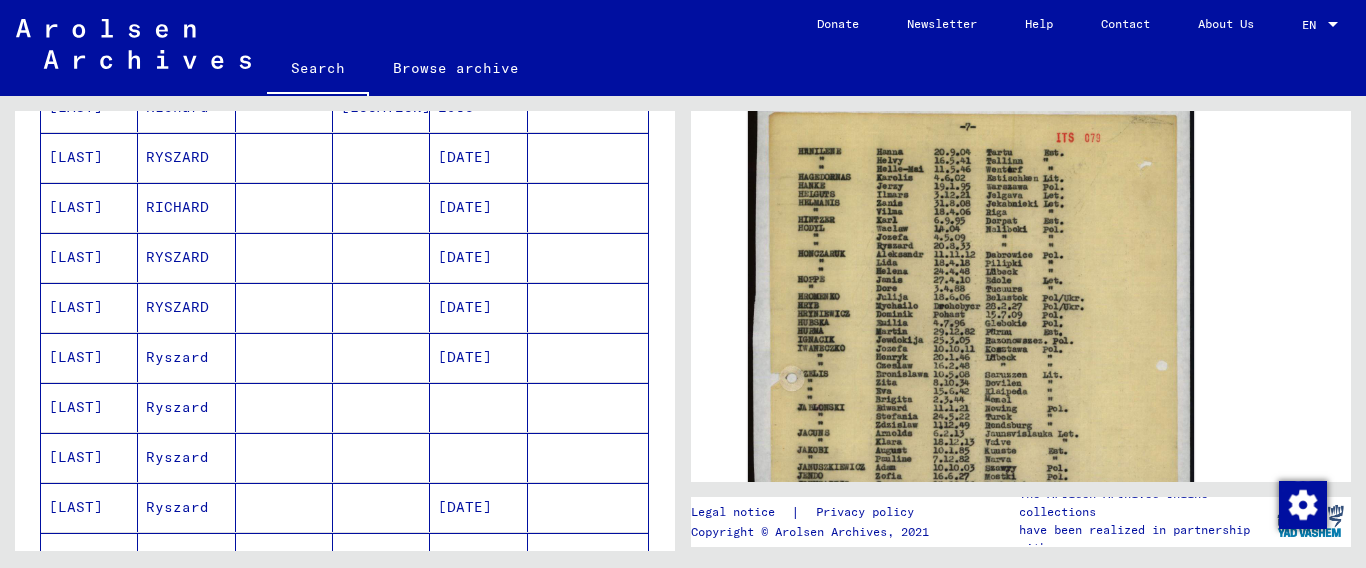scroll, scrollTop: 931, scrollLeft: 0, axis: vertical 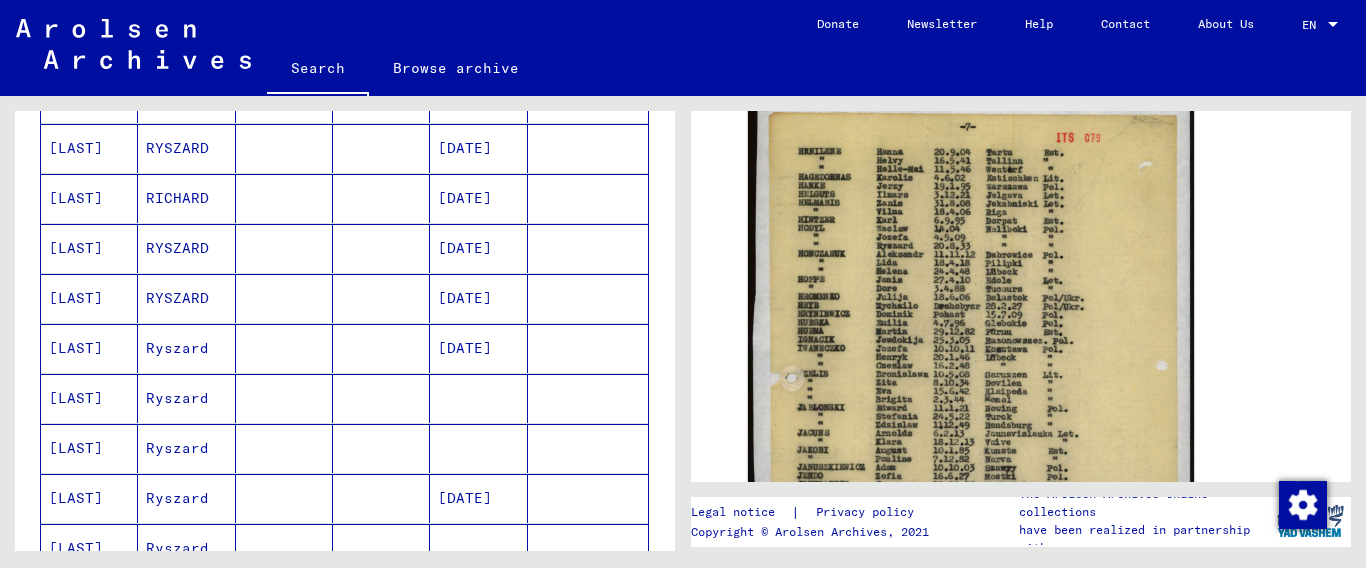 click on "[LAST]" at bounding box center (89, 348) 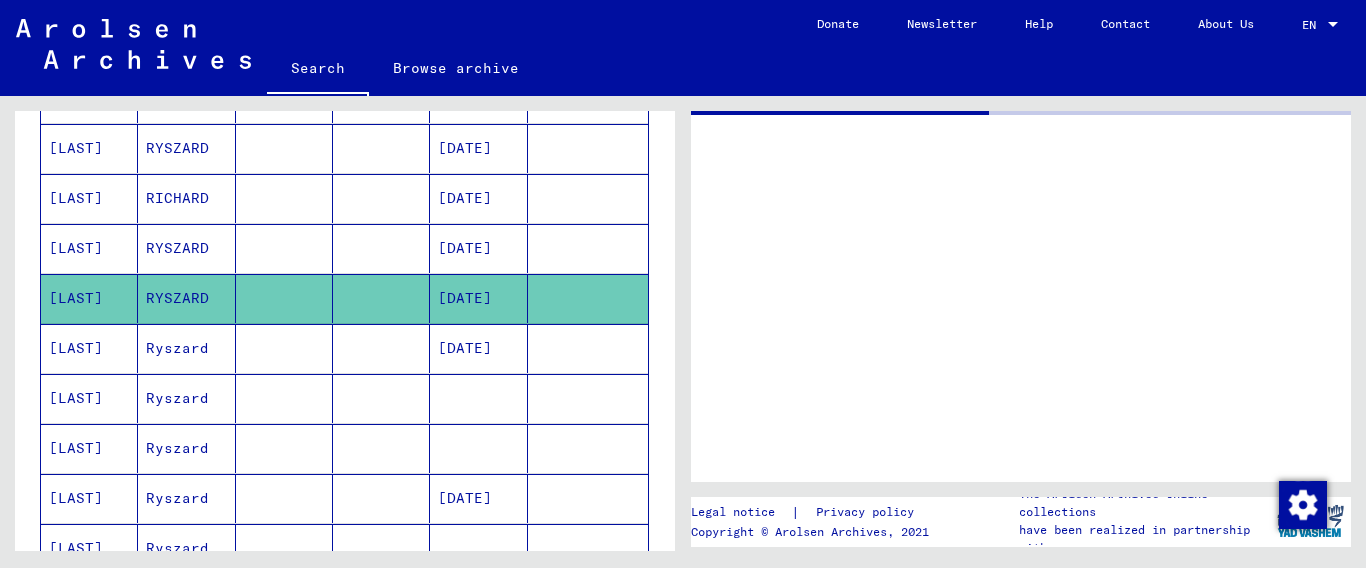 scroll, scrollTop: 0, scrollLeft: 0, axis: both 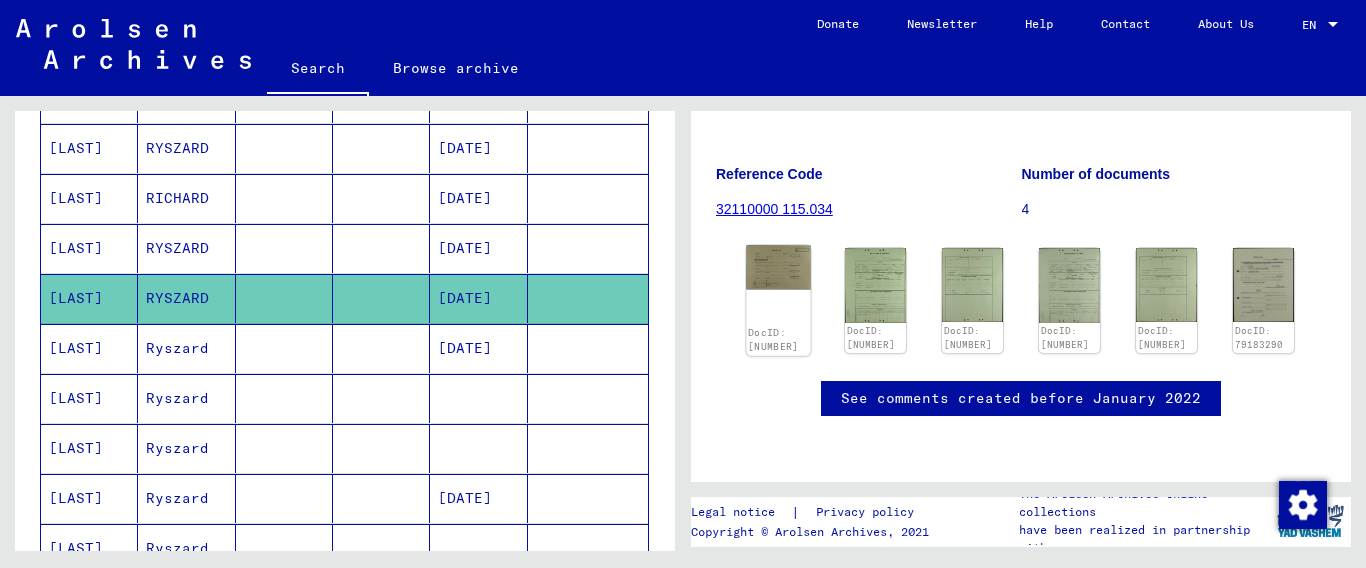 click 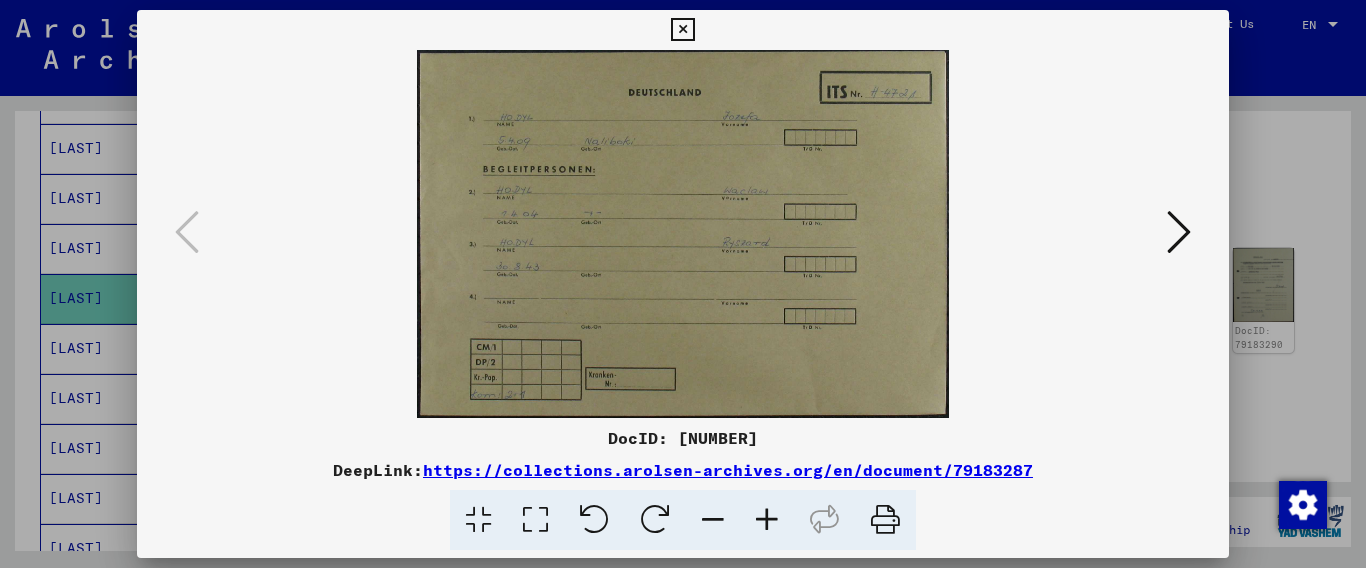 click at bounding box center [682, 30] 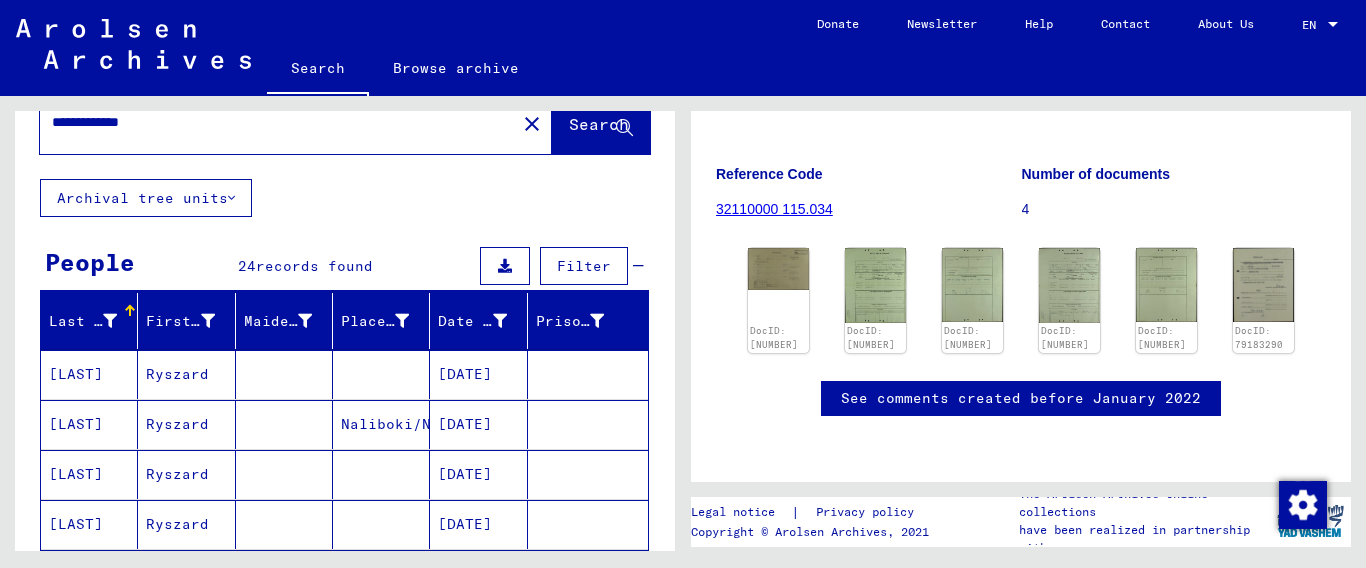 scroll, scrollTop: 14, scrollLeft: 0, axis: vertical 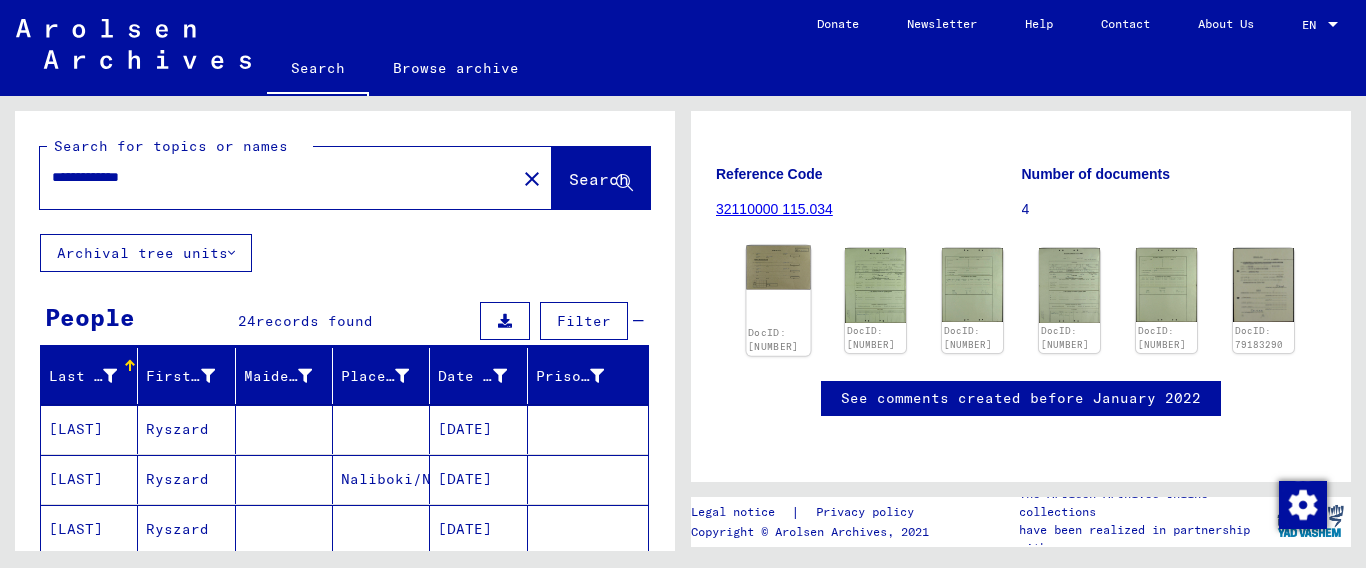 click 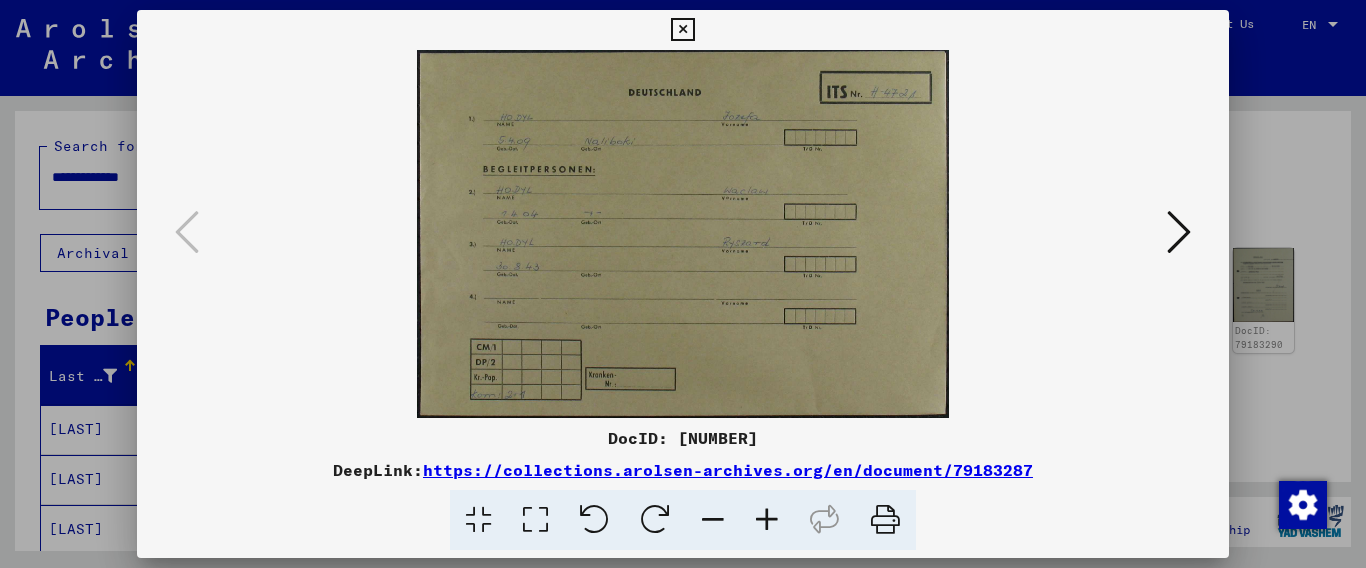 click at bounding box center (1179, 232) 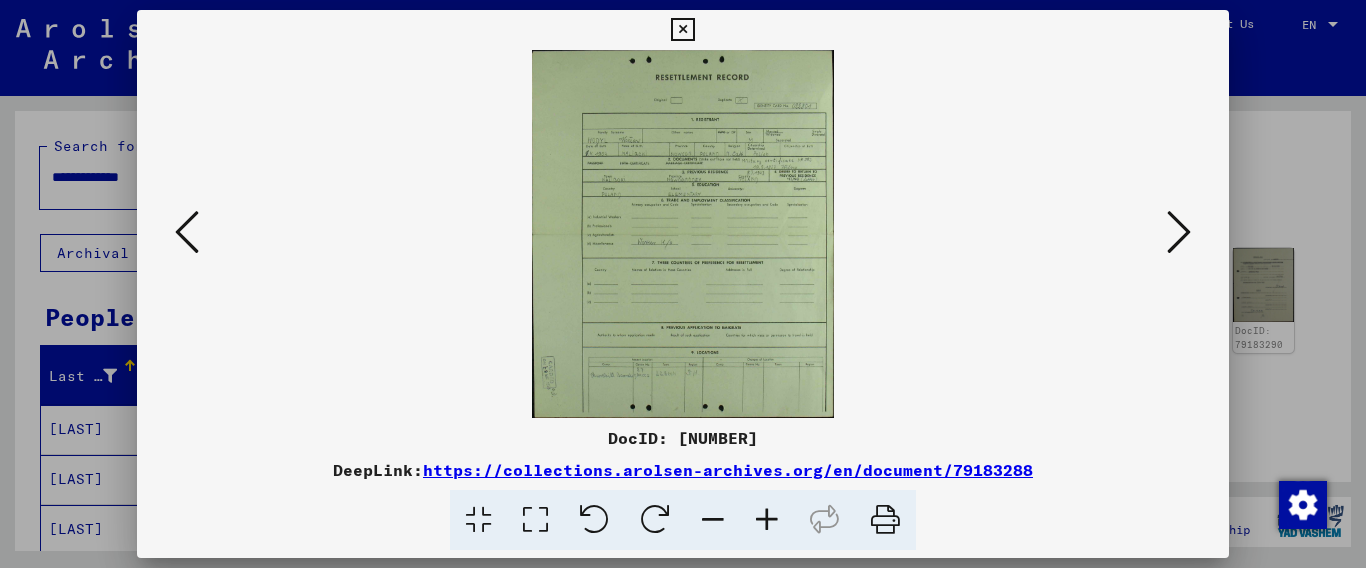 click at bounding box center (1179, 232) 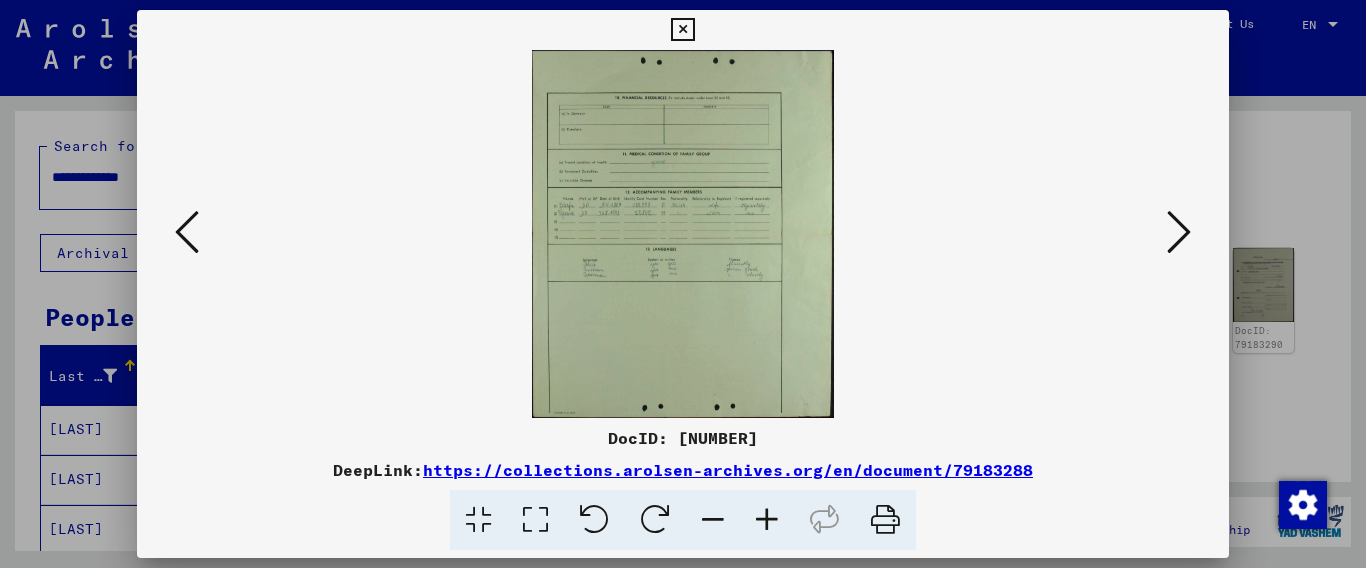 click at bounding box center [1179, 232] 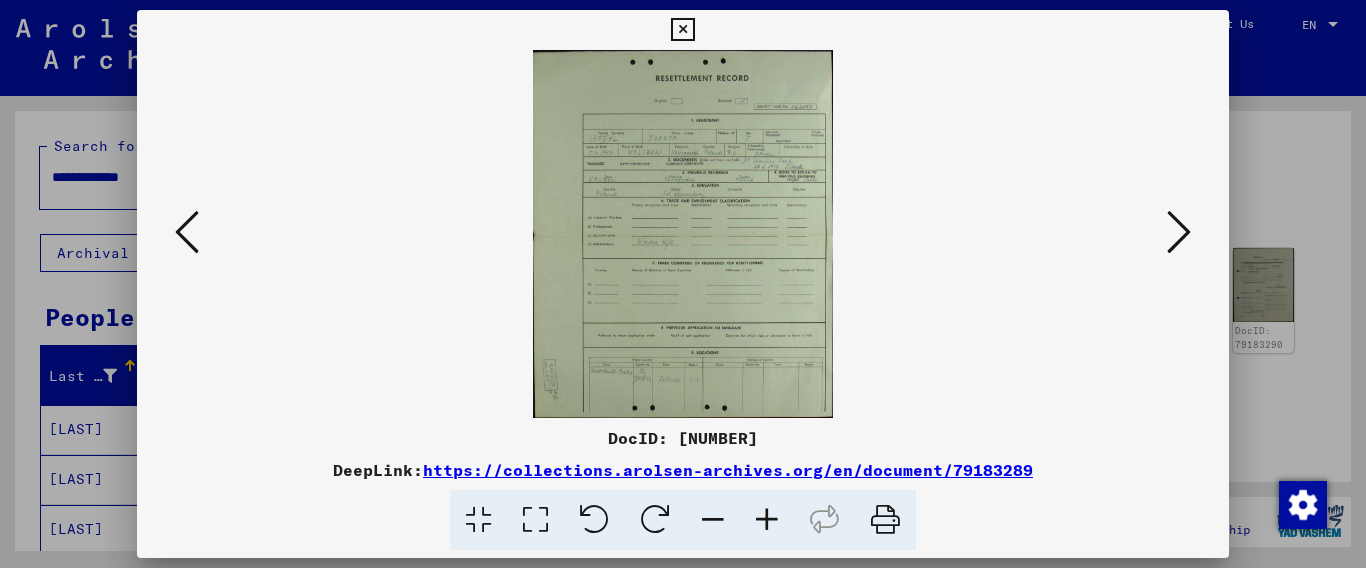 click at bounding box center [1179, 232] 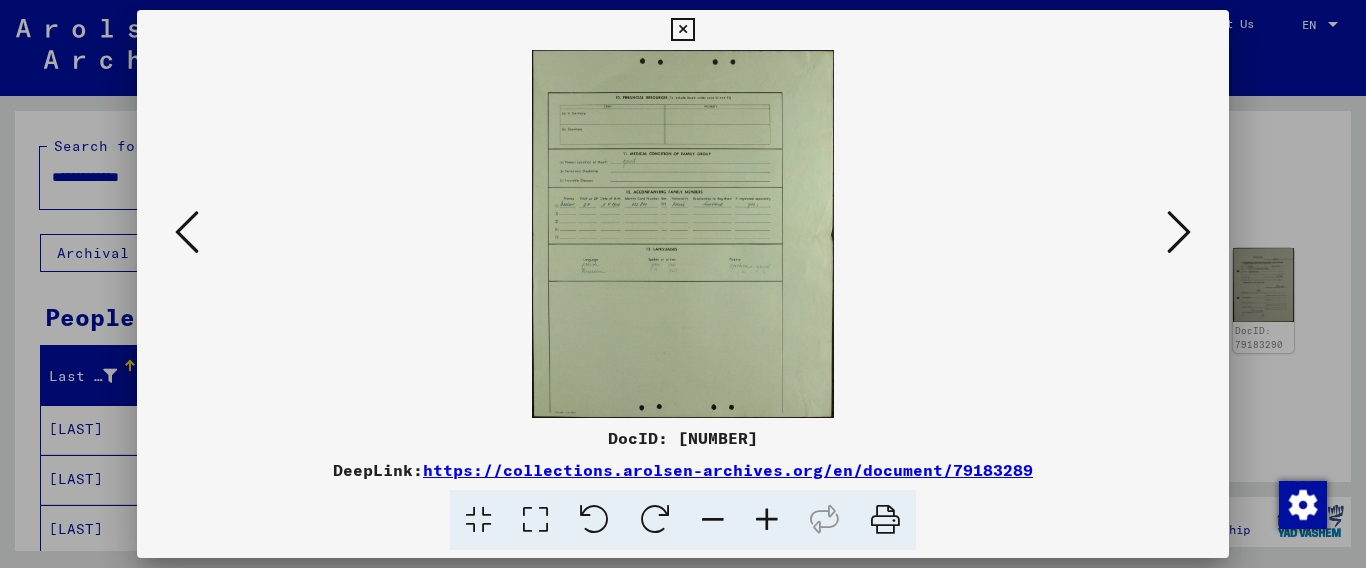 click at bounding box center (1179, 232) 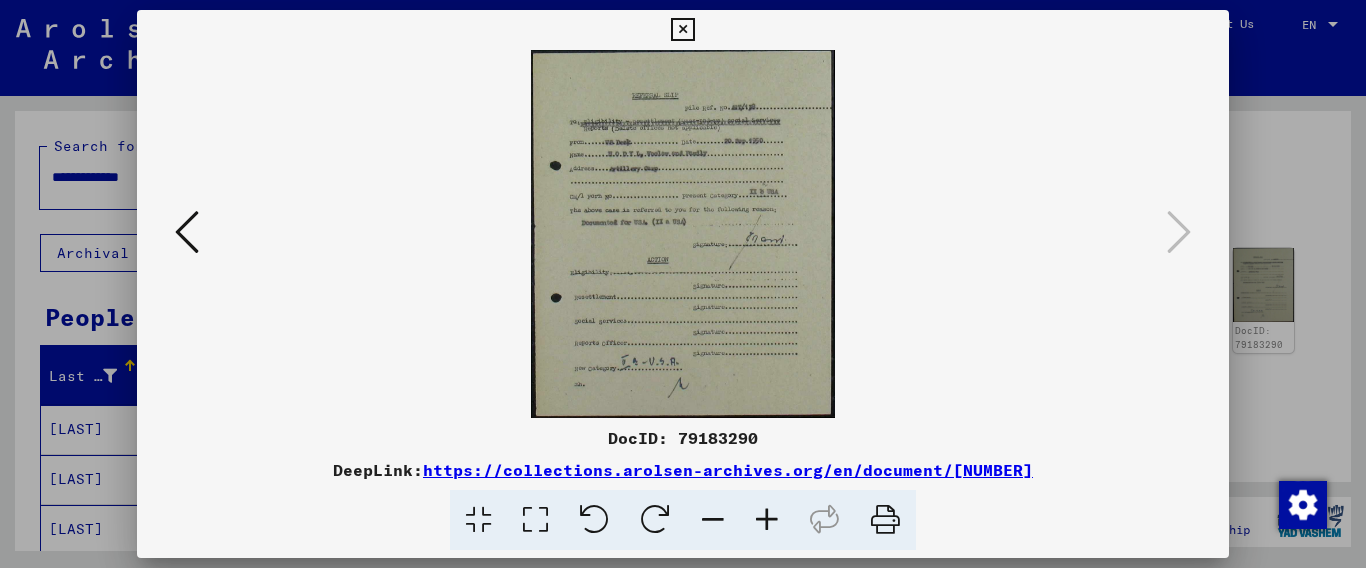 click at bounding box center (1179, 232) 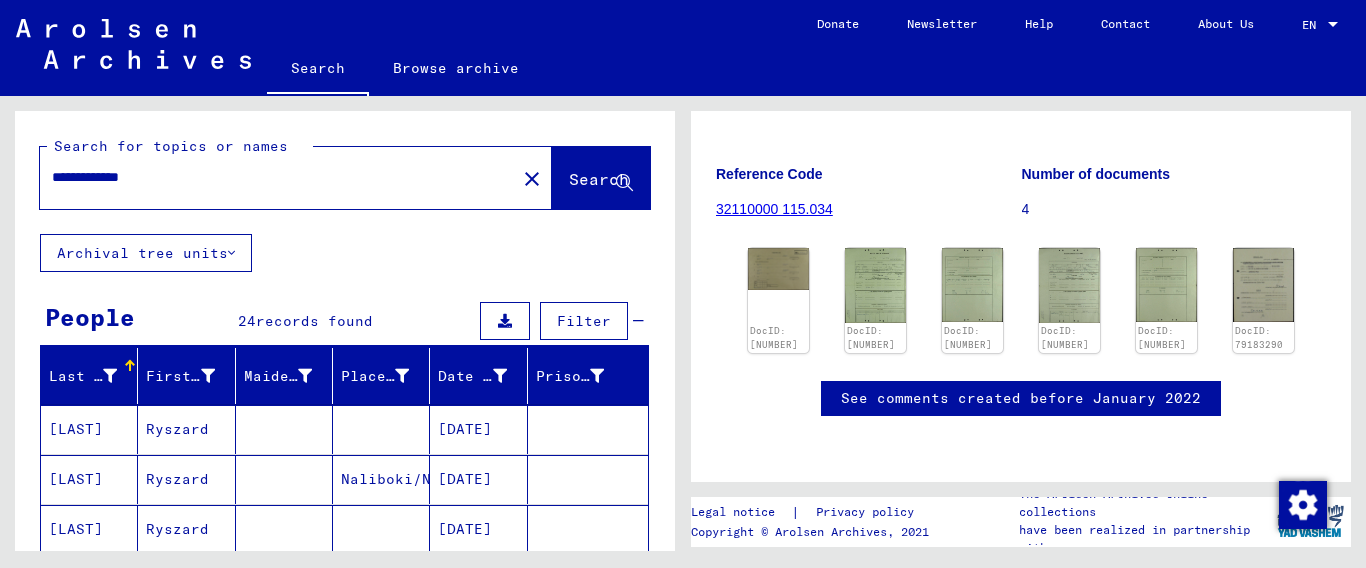 drag, startPoint x: 208, startPoint y: 166, endPoint x: 192, endPoint y: 169, distance: 16.27882 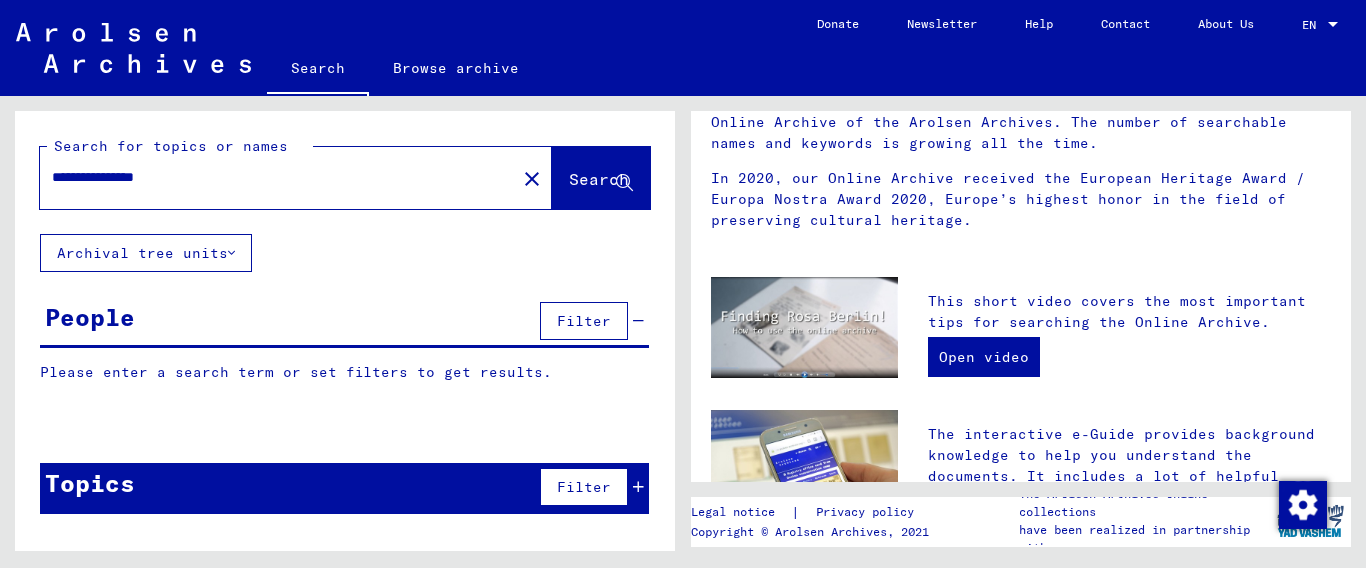 scroll, scrollTop: 0, scrollLeft: 0, axis: both 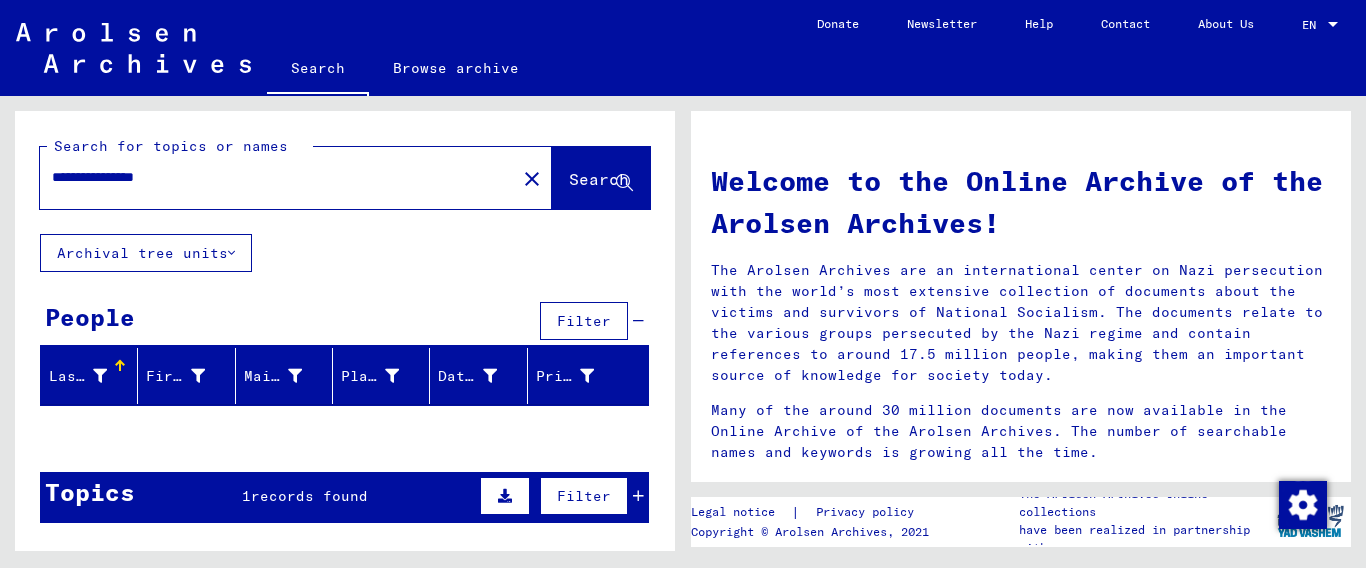 click on "Topics 1  records found  Filter" at bounding box center [344, 497] 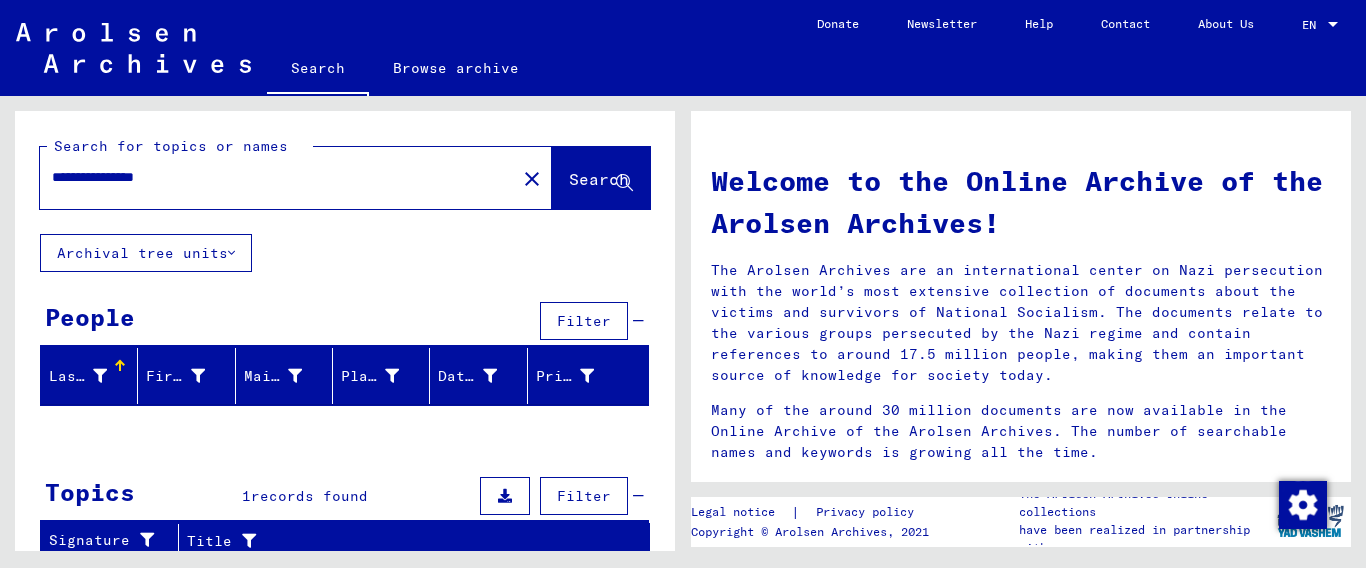 scroll, scrollTop: 160, scrollLeft: 0, axis: vertical 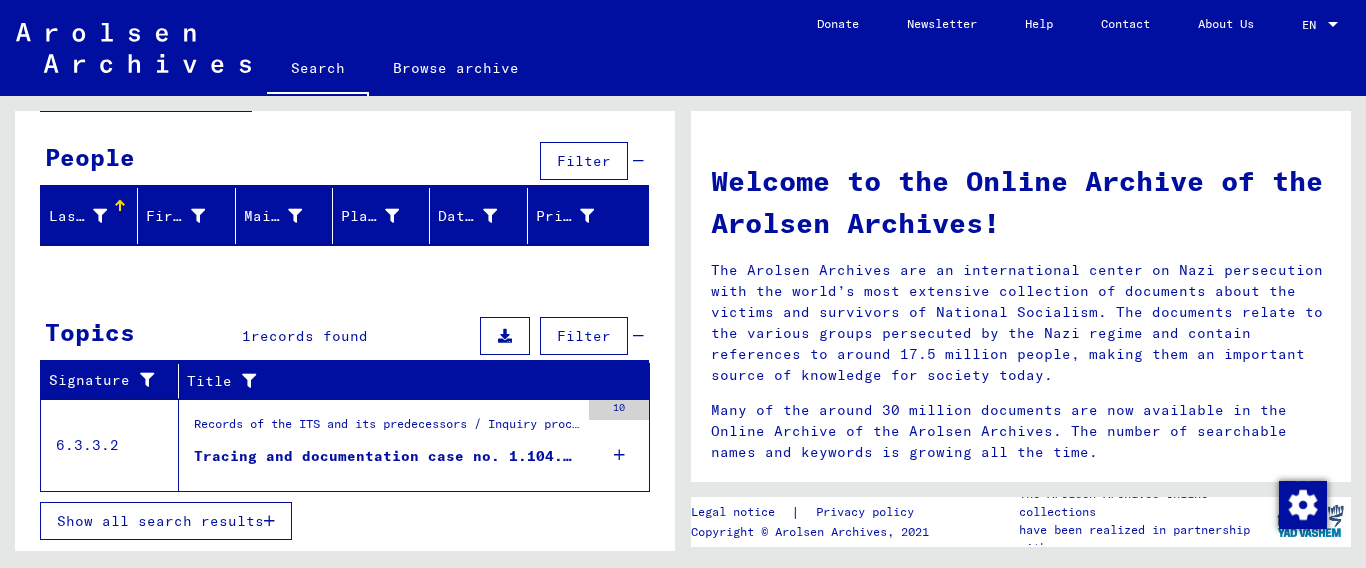 click on "Show all search results" at bounding box center [166, 521] 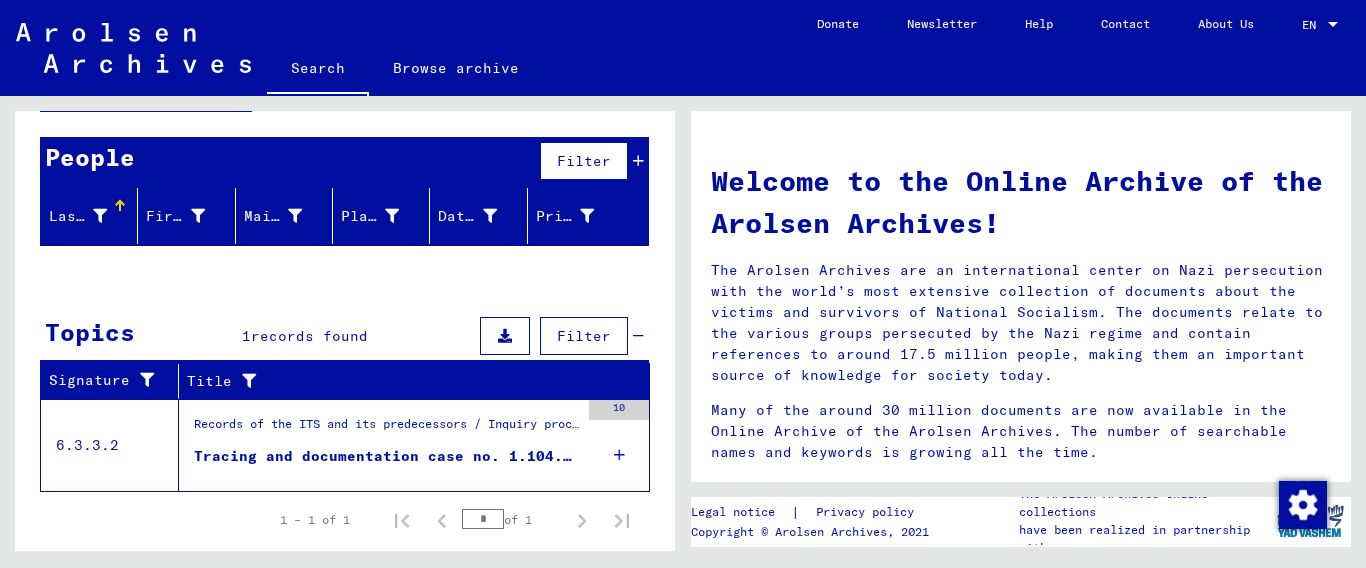 scroll, scrollTop: 158, scrollLeft: 0, axis: vertical 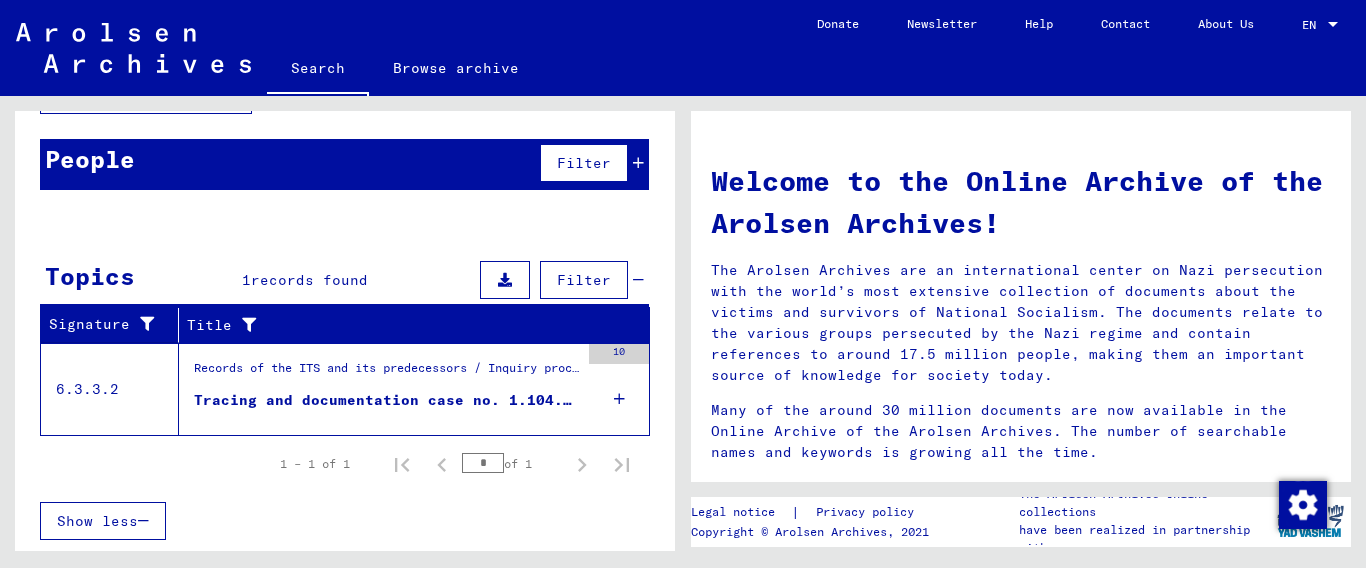 click on "Records of the ITS and its predecessors / Inquiry processing / ITS case files as of 1947 / Repository of T/D cases / Tracing and documentation cases with (T/D) numbers between 1.000.000 and 1.249.999 / Tracing and documentation cases with (T/D) numbers between 1.104.500 and 1.104.999" at bounding box center [386, 373] 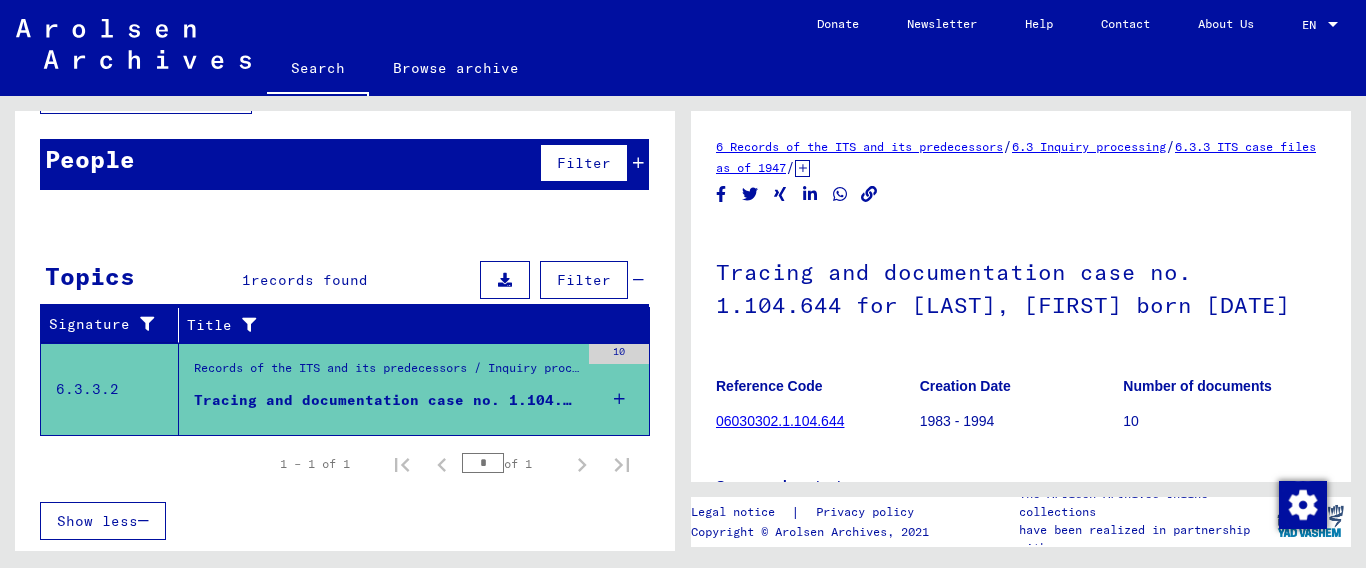 scroll, scrollTop: 0, scrollLeft: 0, axis: both 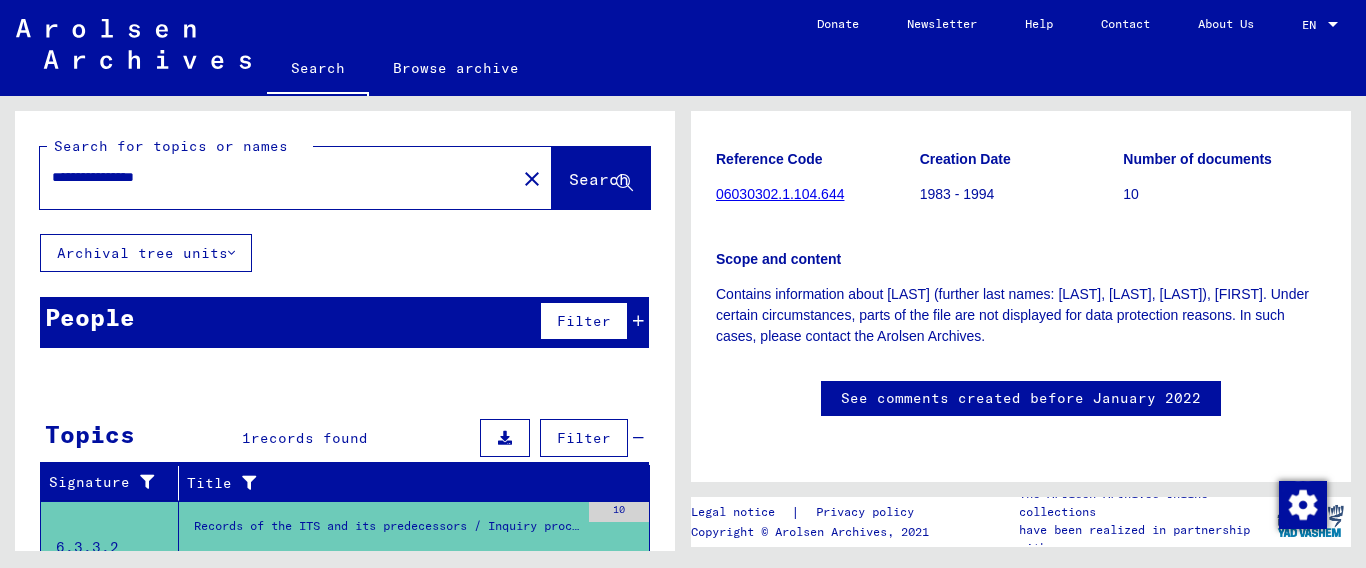 drag, startPoint x: 213, startPoint y: 182, endPoint x: 13, endPoint y: 162, distance: 200.99751 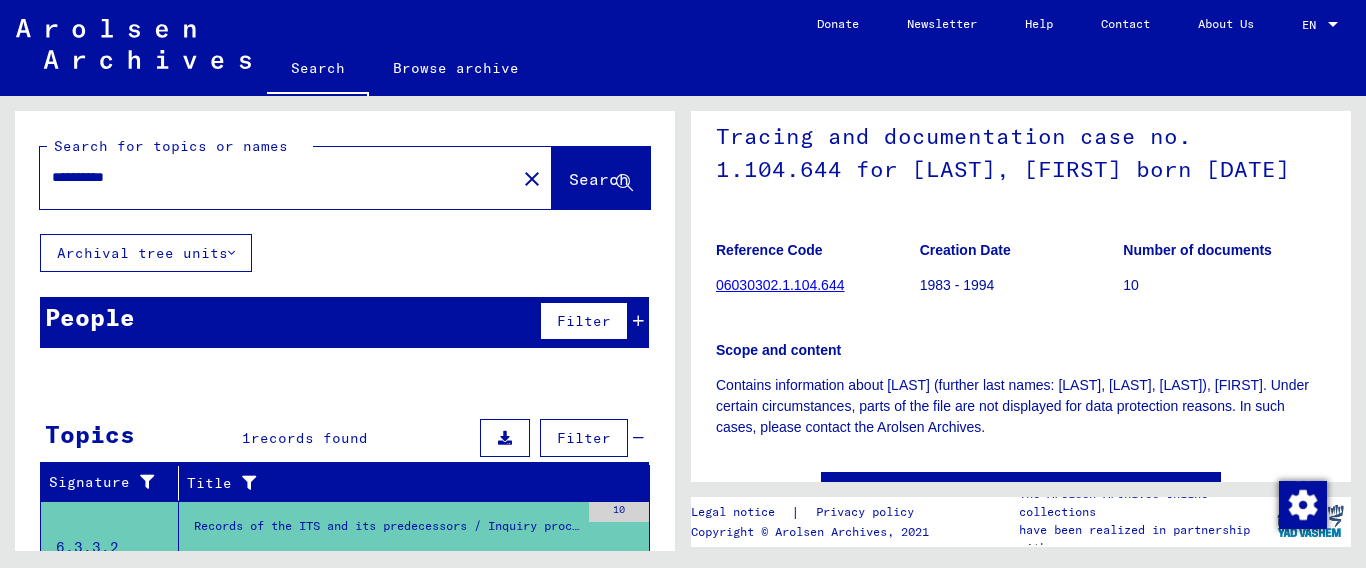scroll, scrollTop: 114, scrollLeft: 0, axis: vertical 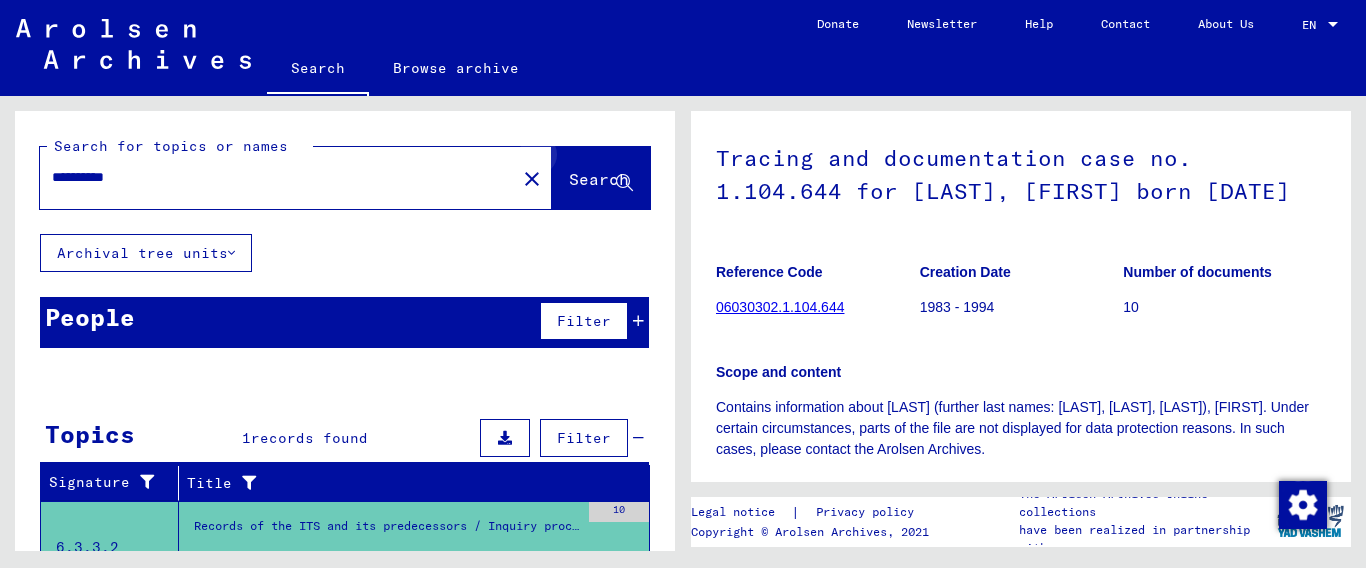 click 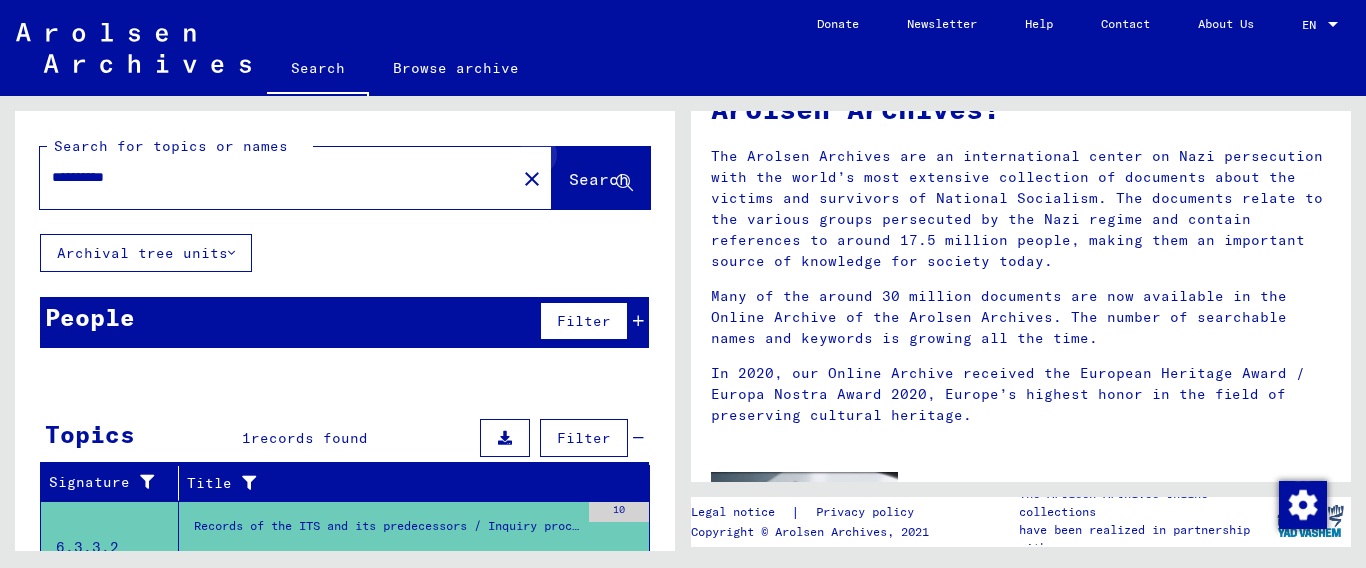 scroll, scrollTop: 0, scrollLeft: 0, axis: both 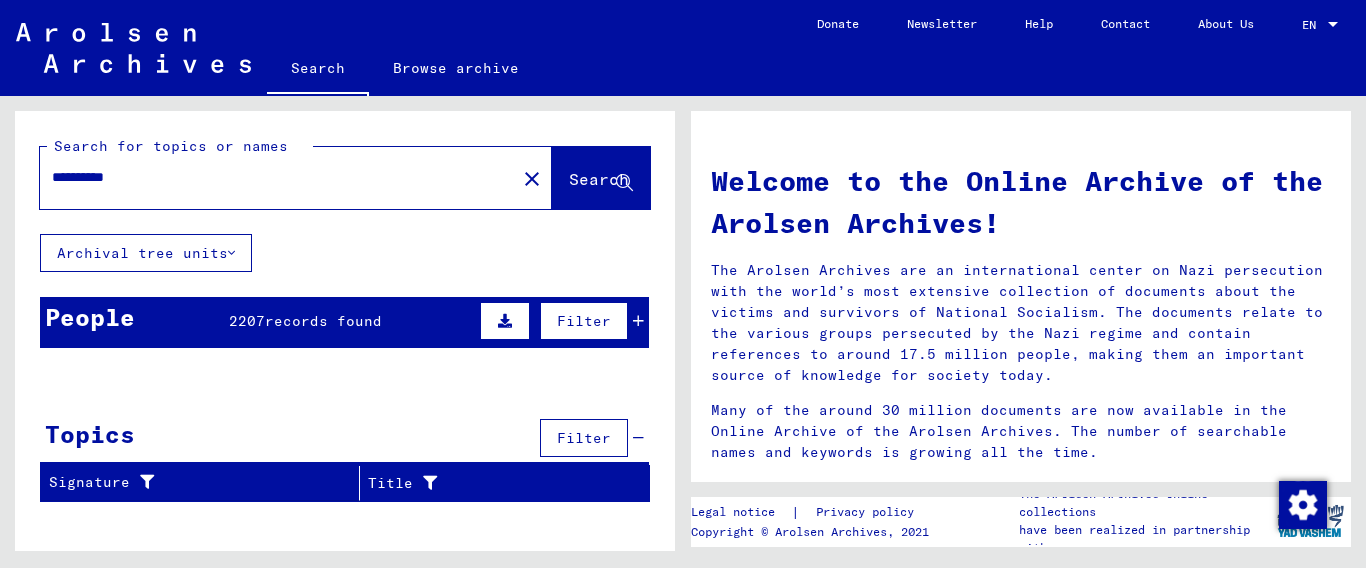 drag, startPoint x: 179, startPoint y: 183, endPoint x: 0, endPoint y: 177, distance: 179.10052 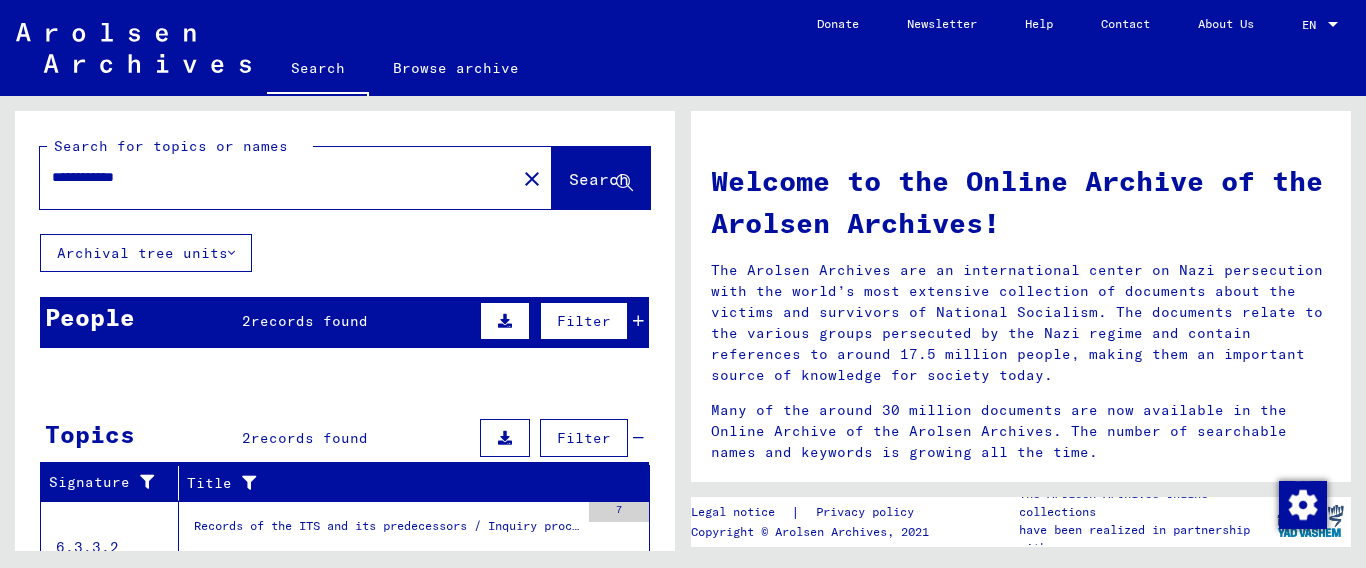 click on "People 2  records found  Filter" at bounding box center (344, 322) 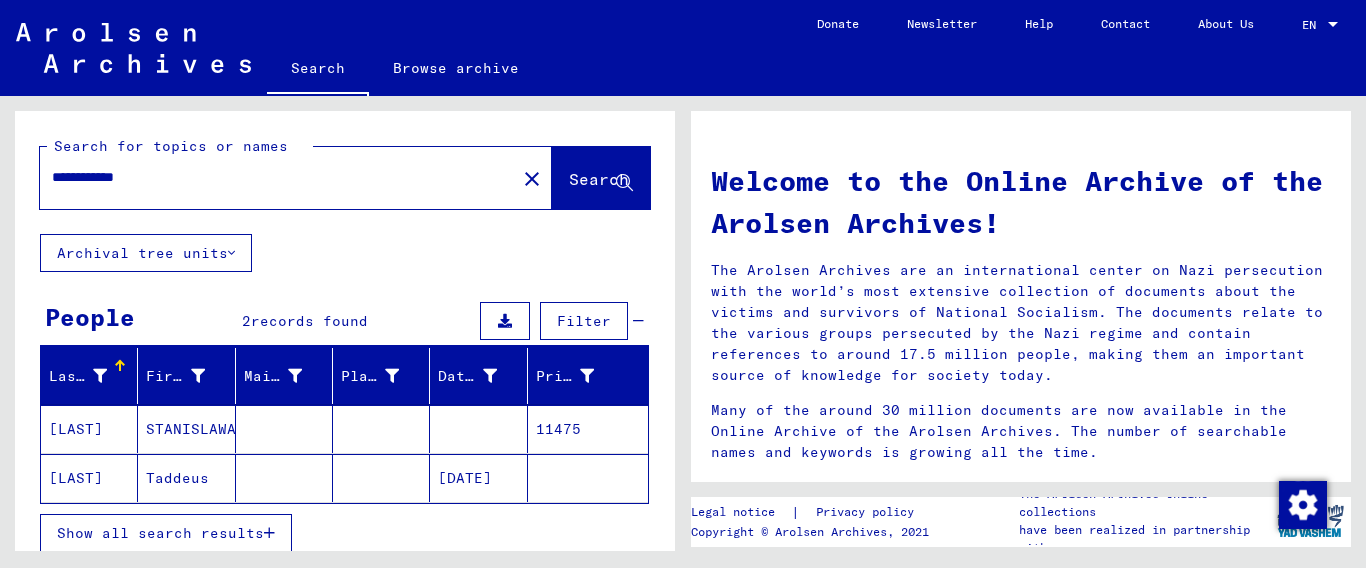 click on "**********" at bounding box center (272, 177) 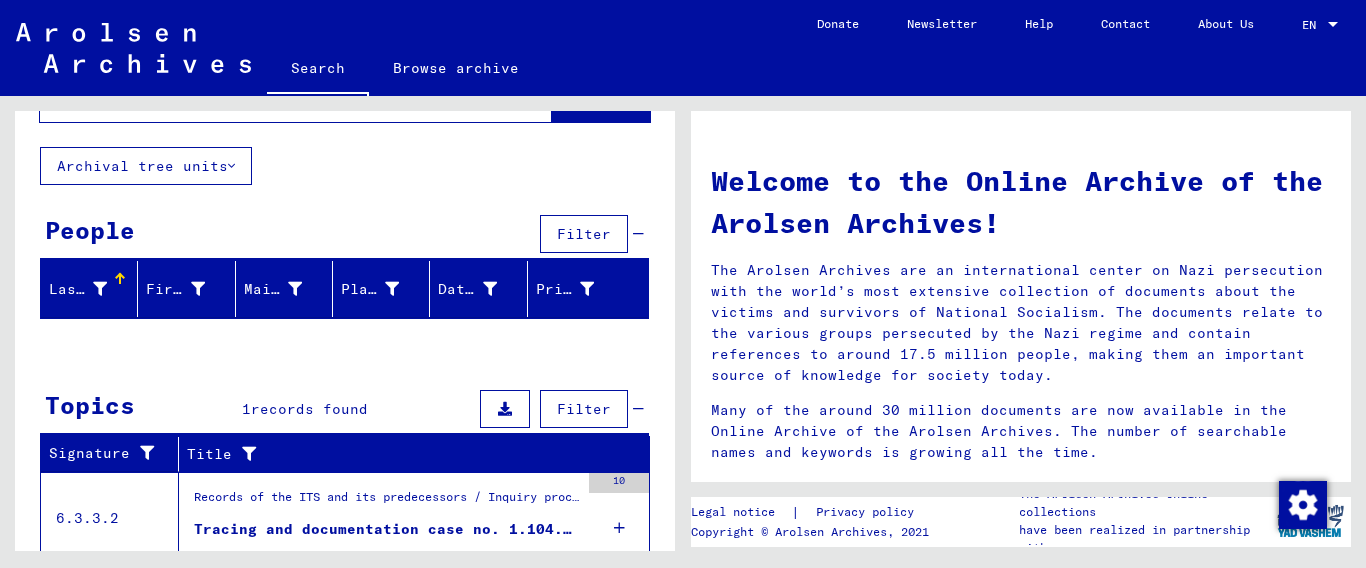 scroll, scrollTop: 160, scrollLeft: 0, axis: vertical 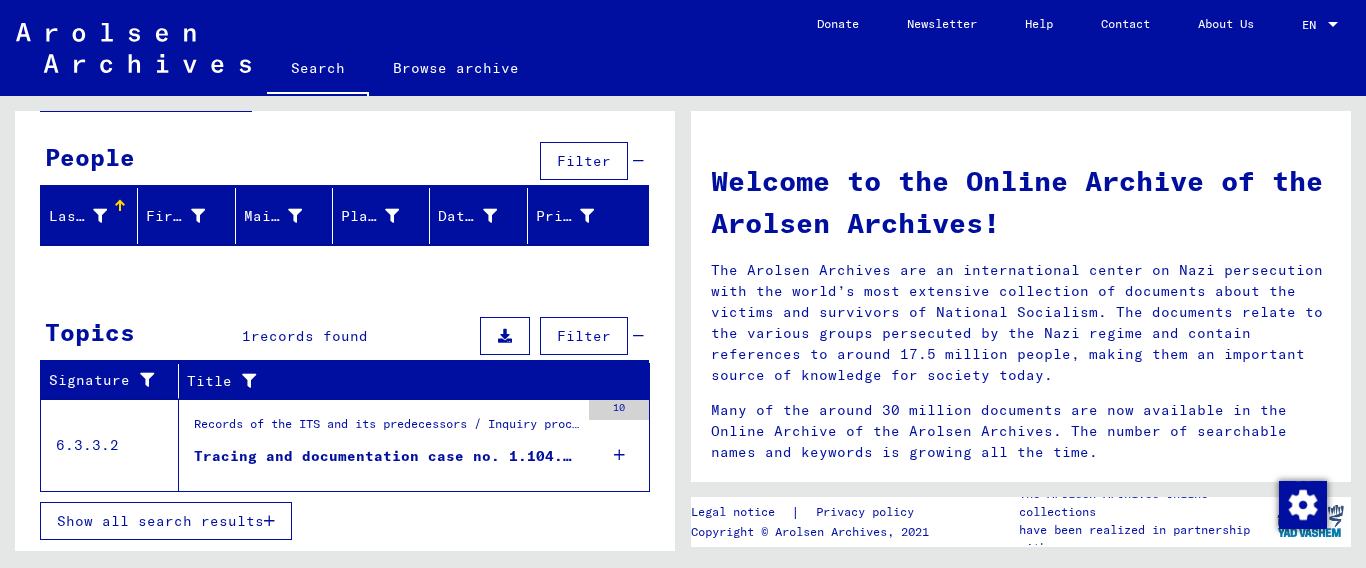 click on "Records of the ITS and its predecessors / Inquiry processing / ITS case files as of 1947 / Repository of T/D cases / Tracing and documentation cases with (T/D) numbers between 1.000.000 and 1.249.999 / Tracing and documentation cases with (T/D) numbers between 1.104.500 and 1.104.999" at bounding box center (386, 429) 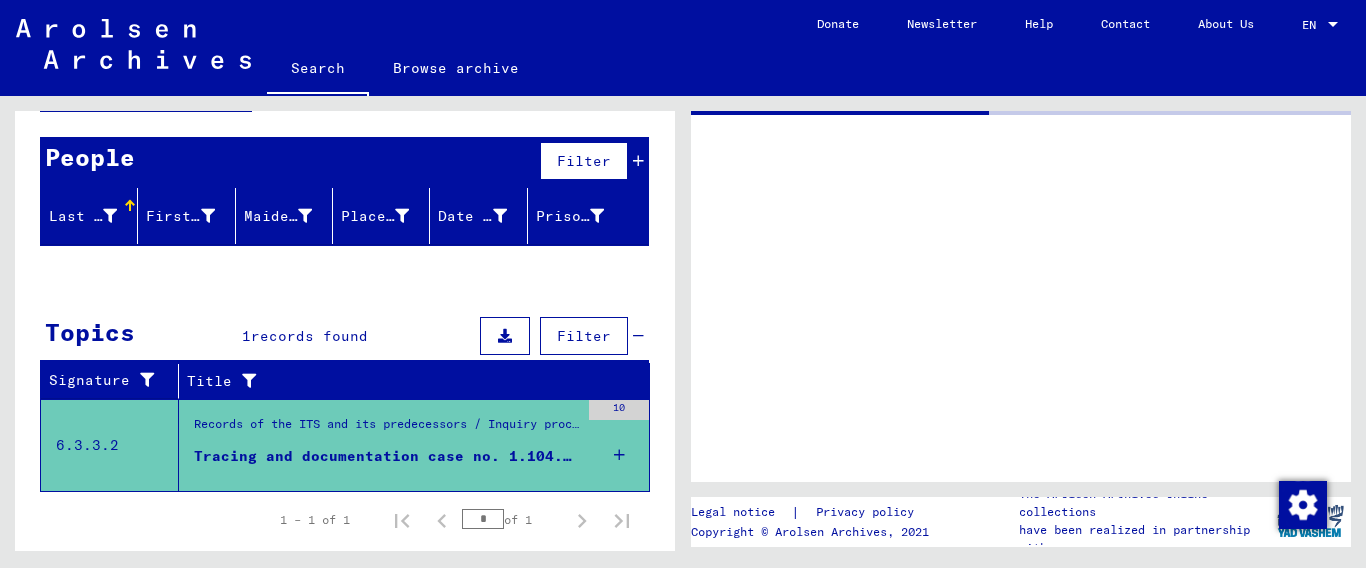 scroll, scrollTop: 158, scrollLeft: 0, axis: vertical 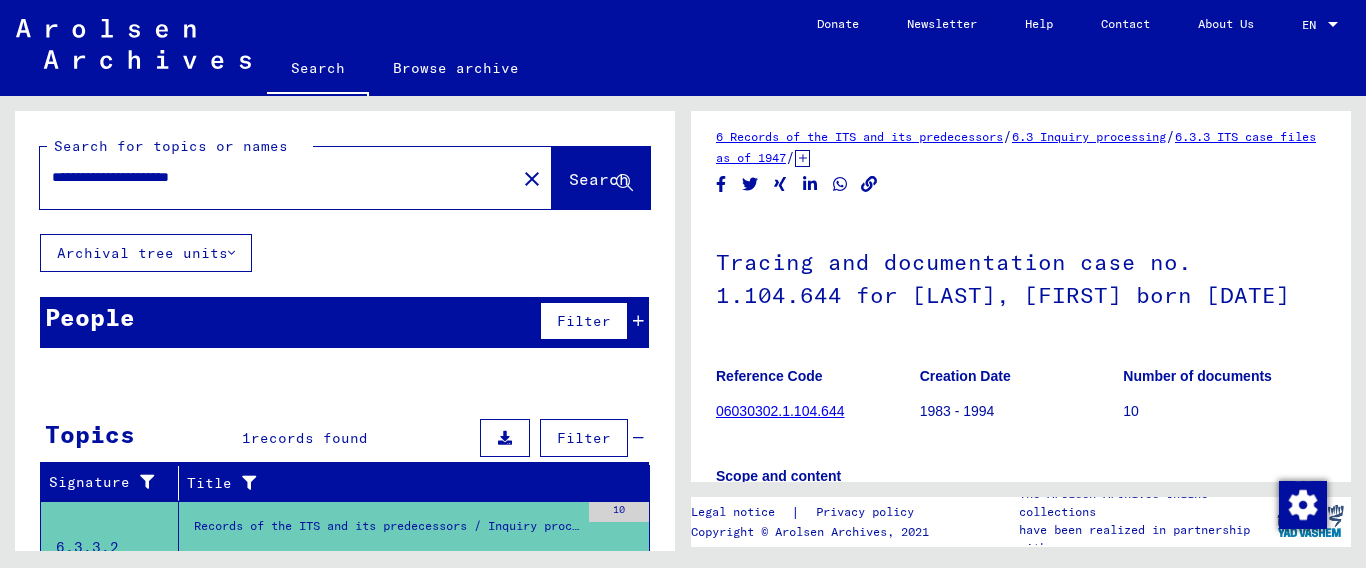 drag, startPoint x: 262, startPoint y: 186, endPoint x: 165, endPoint y: 174, distance: 97.73945 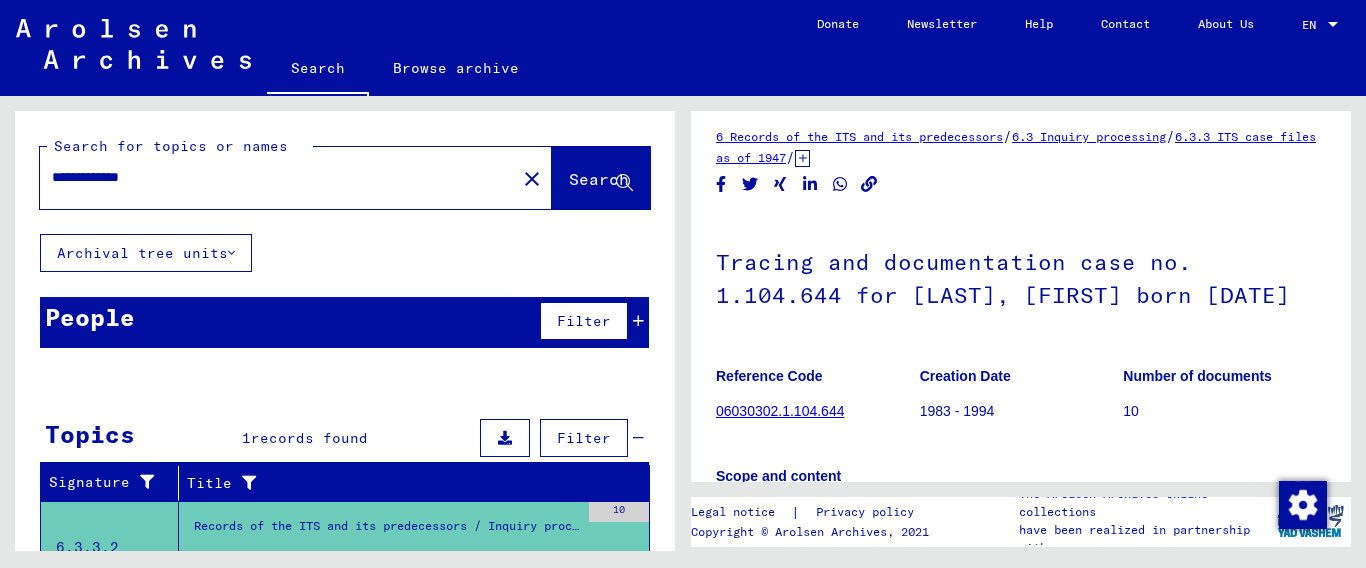 scroll, scrollTop: 0, scrollLeft: 0, axis: both 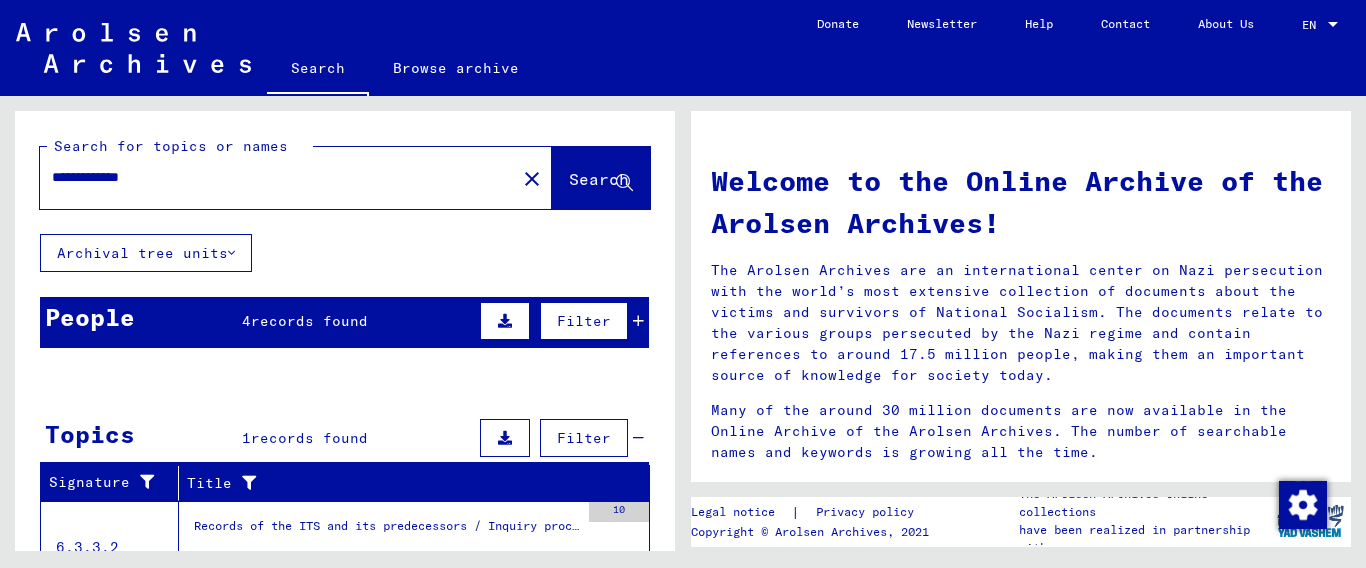 click on "People 4 records found Filter" at bounding box center (344, 322) 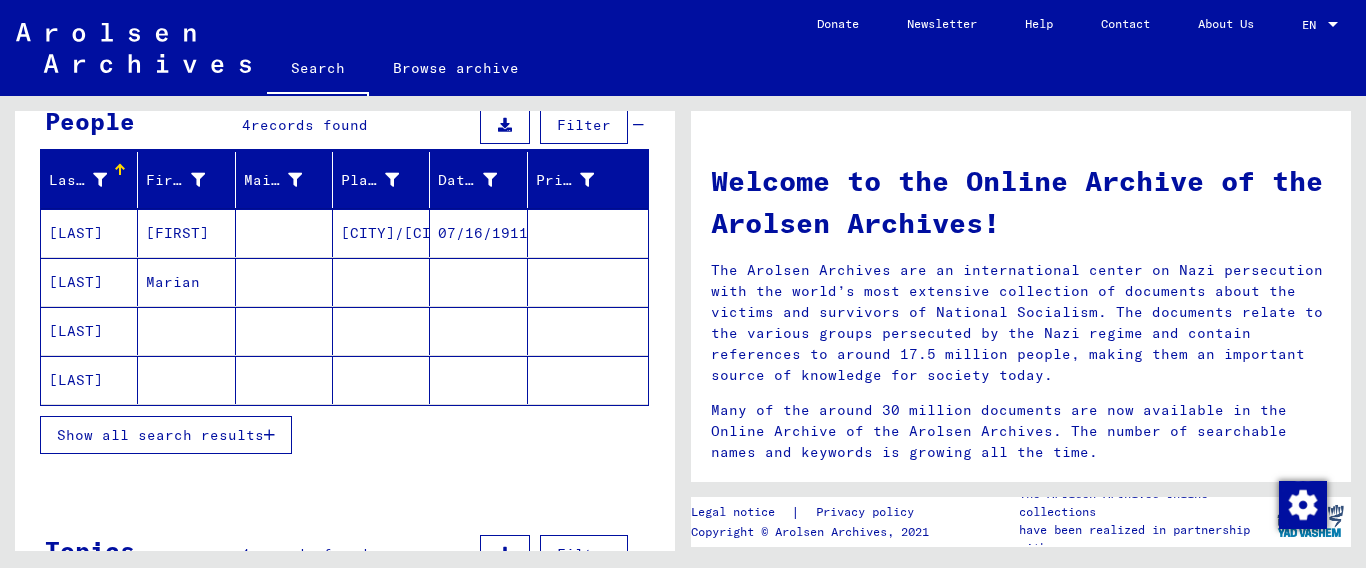 scroll, scrollTop: 198, scrollLeft: 0, axis: vertical 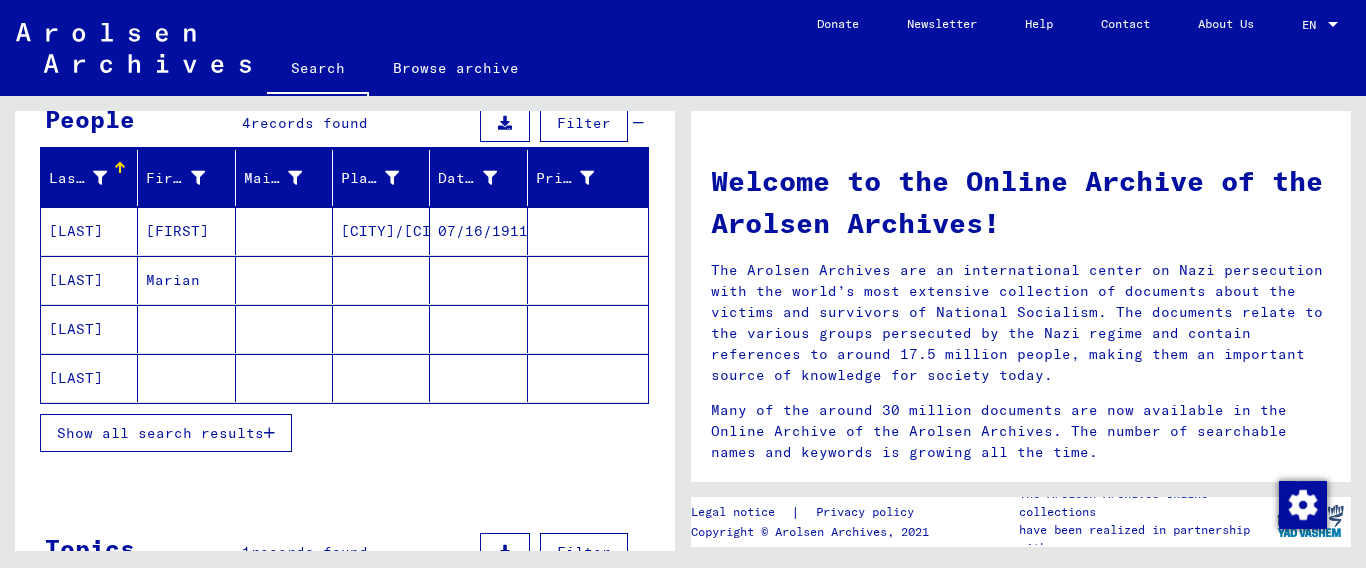 click at bounding box center [269, 433] 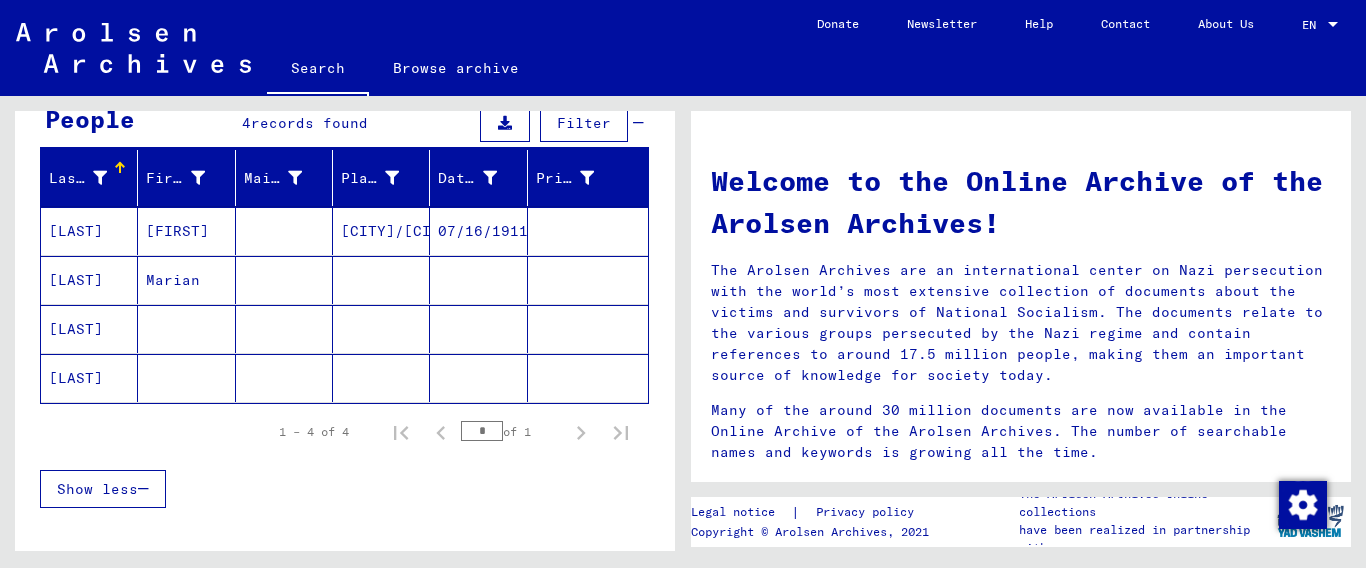 click on "[LAST]" at bounding box center (89, 280) 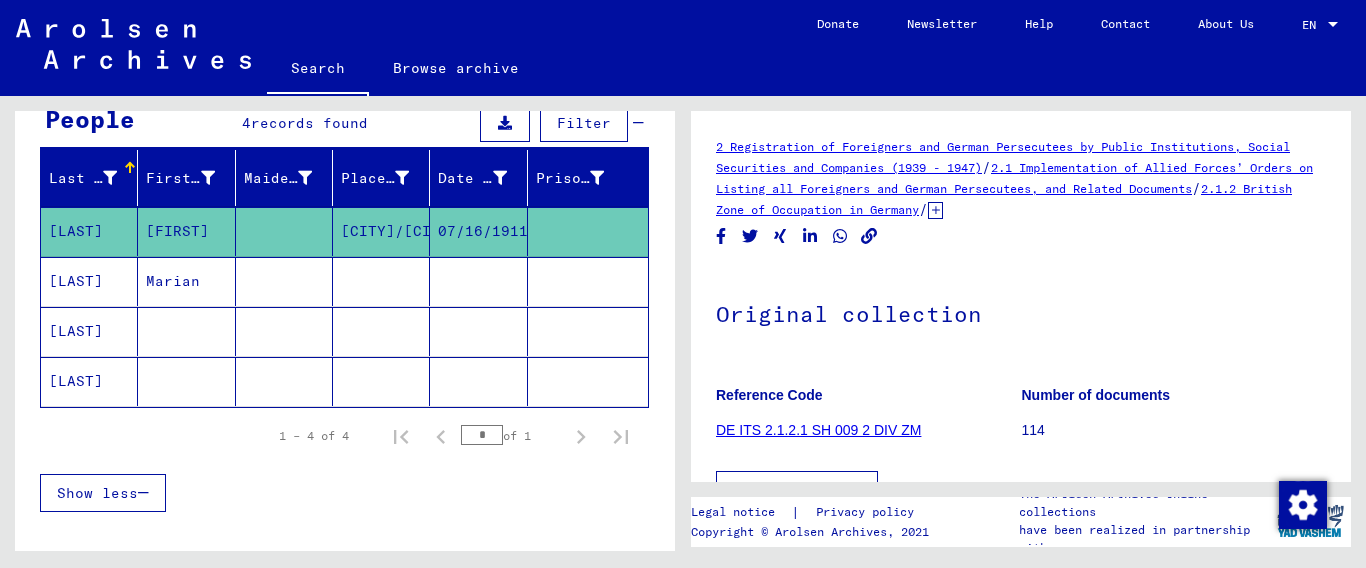 scroll, scrollTop: 0, scrollLeft: 0, axis: both 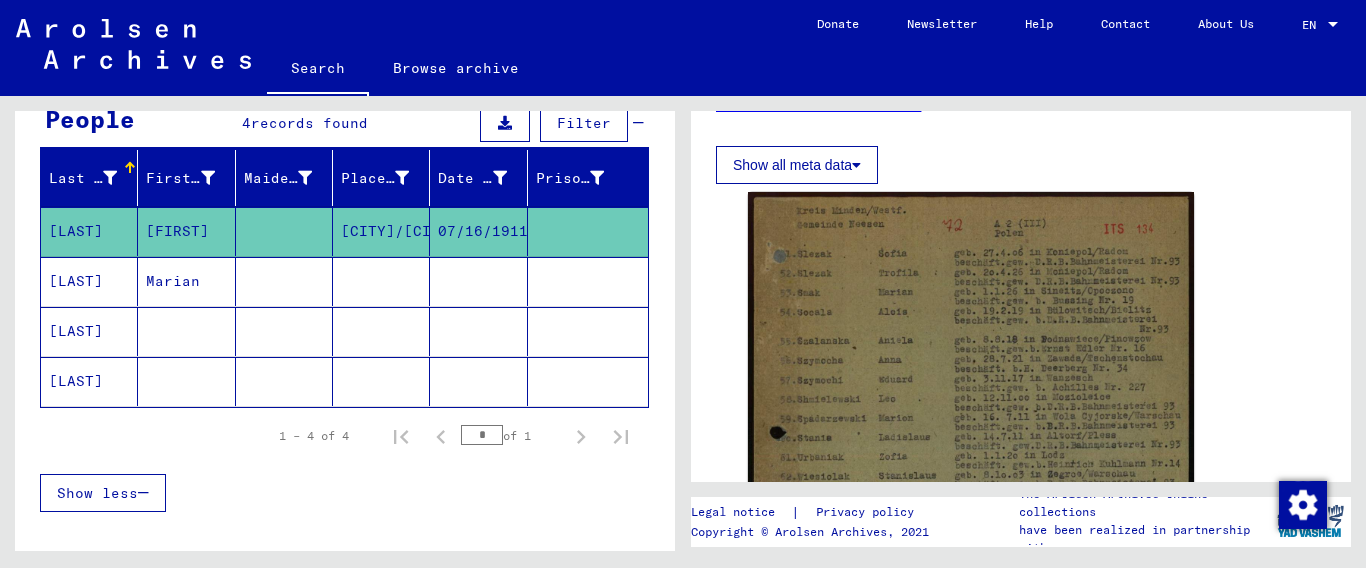 click on "[LAST]" at bounding box center (89, 331) 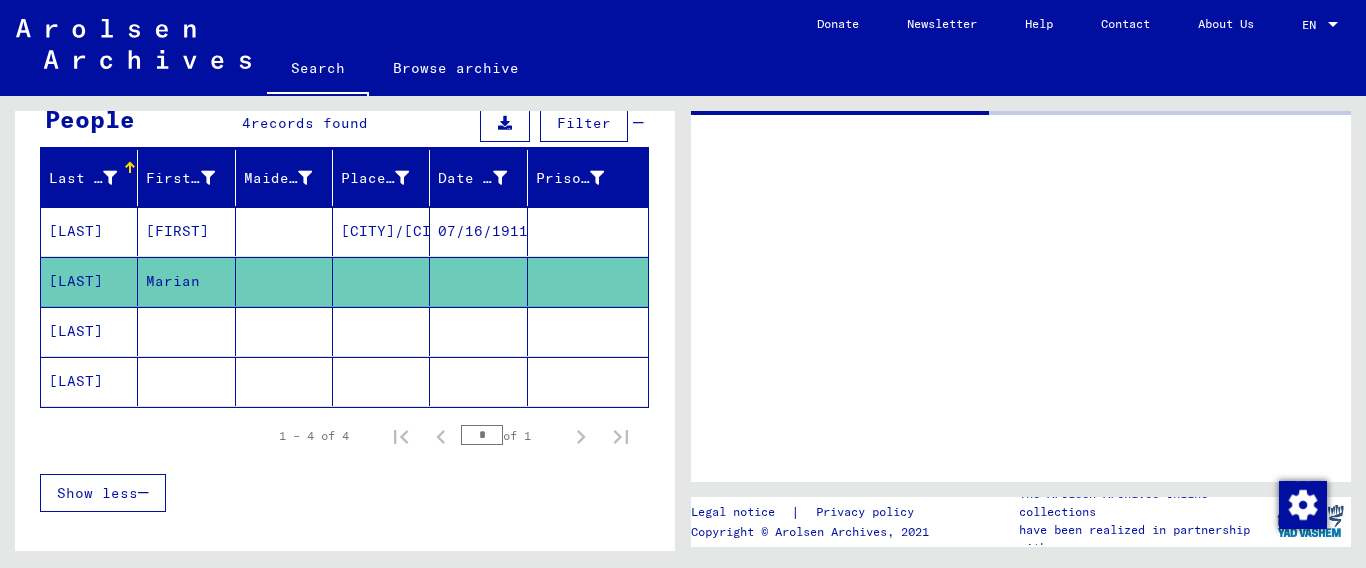 scroll, scrollTop: 0, scrollLeft: 0, axis: both 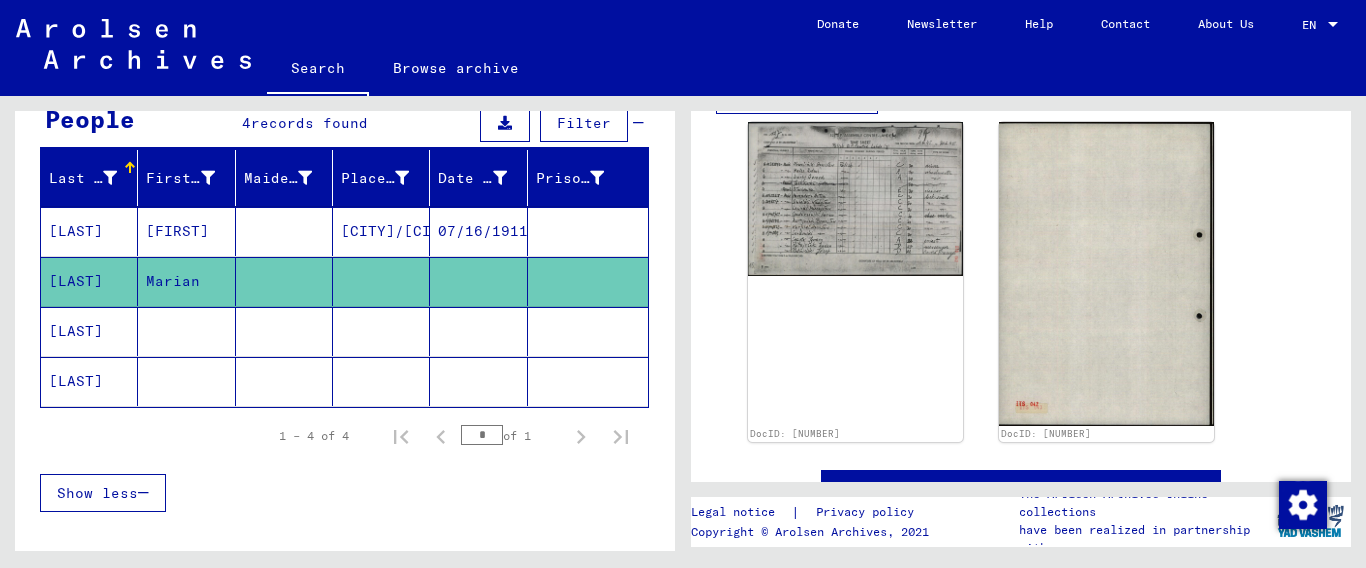 click on "[LAST]" at bounding box center [89, 381] 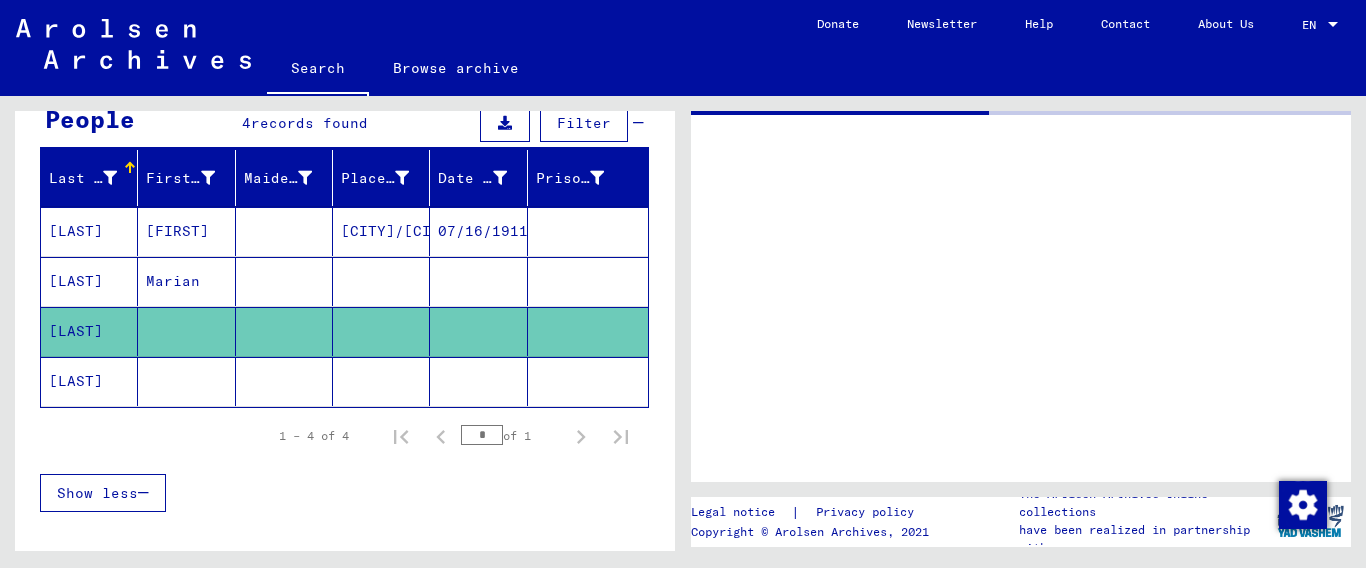 scroll, scrollTop: 0, scrollLeft: 0, axis: both 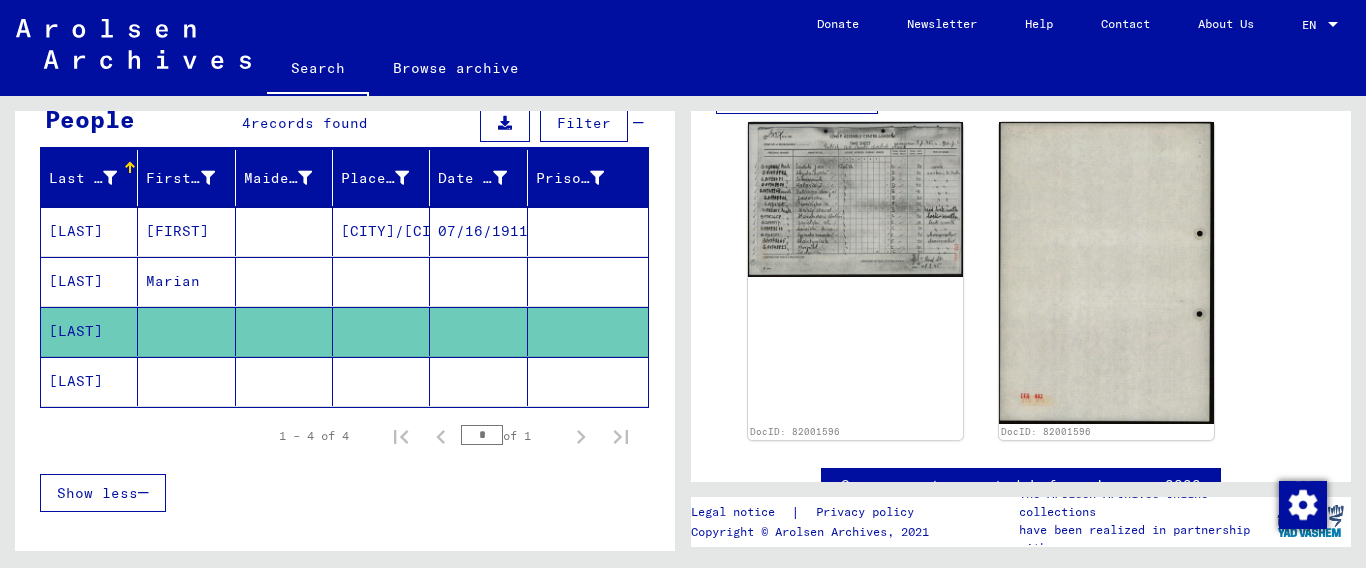 click on "[LAST]" 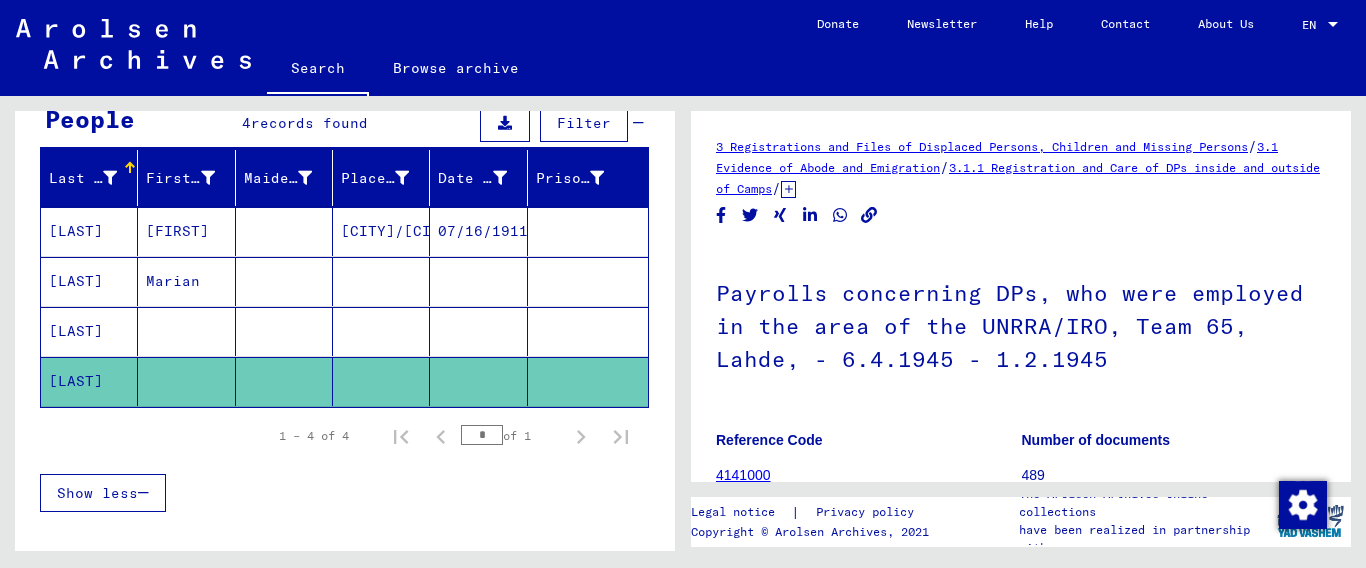 scroll, scrollTop: 0, scrollLeft: 0, axis: both 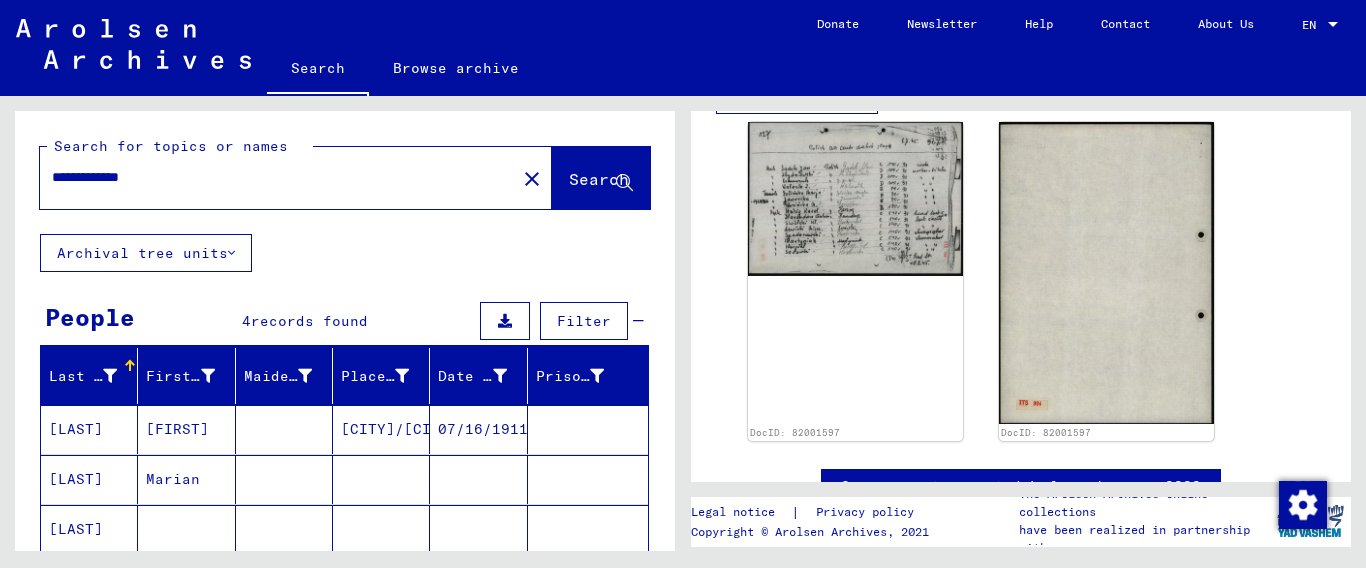 click on "**********" at bounding box center [278, 177] 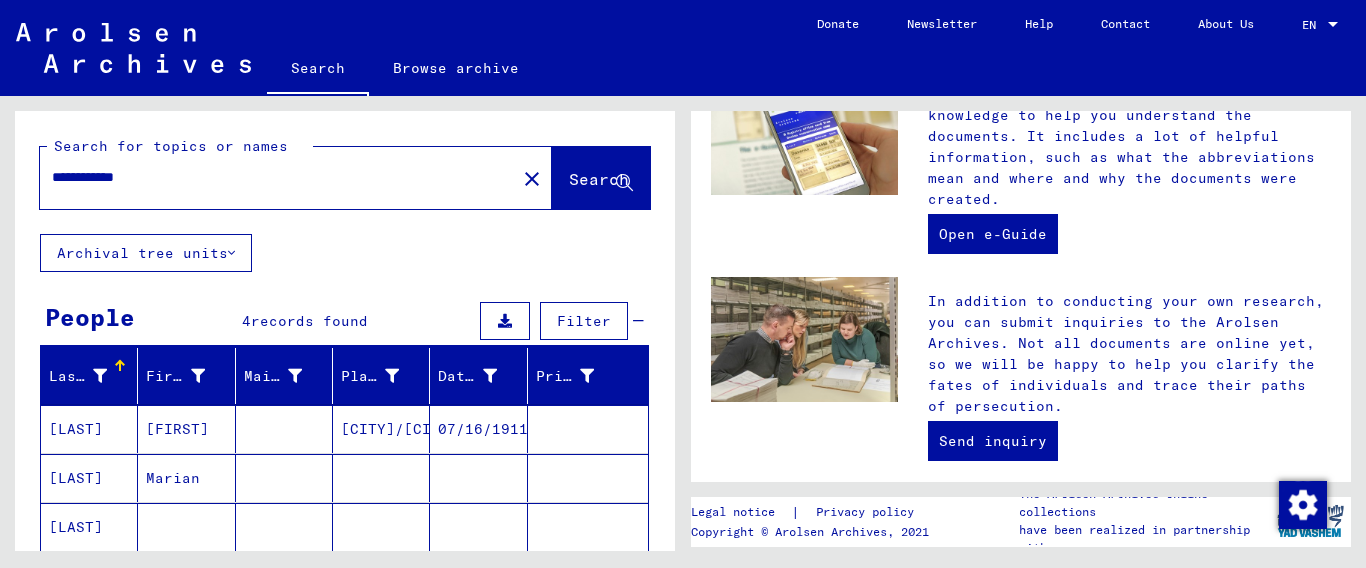 scroll, scrollTop: 0, scrollLeft: 0, axis: both 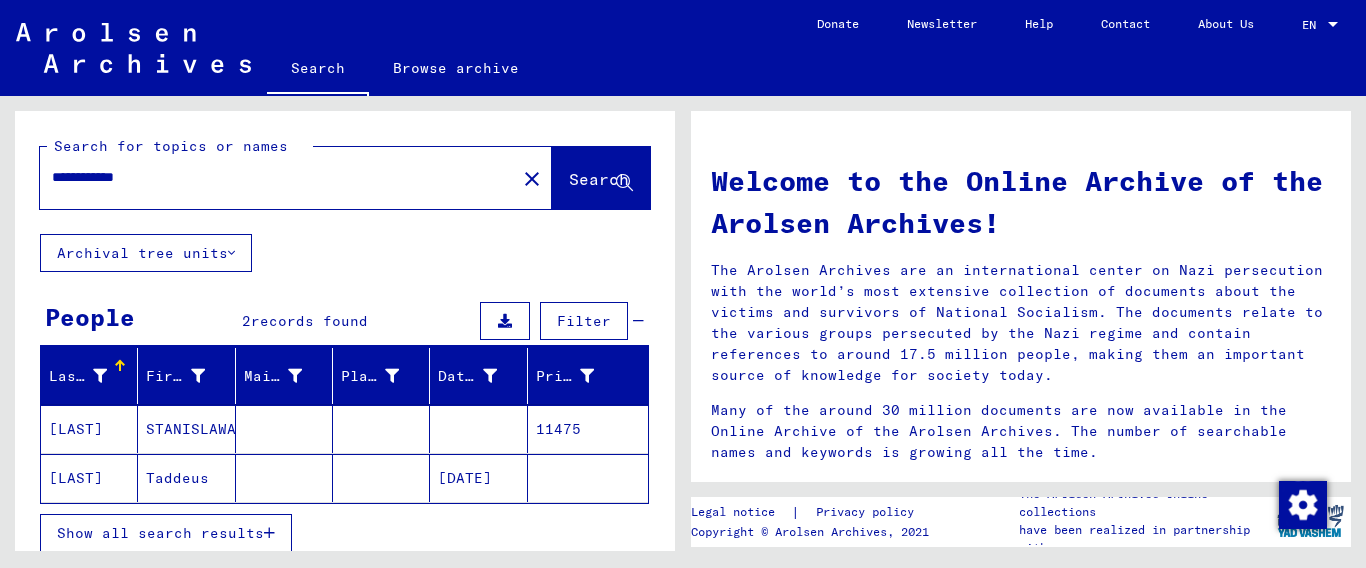 click on "Show all search results" at bounding box center (160, 533) 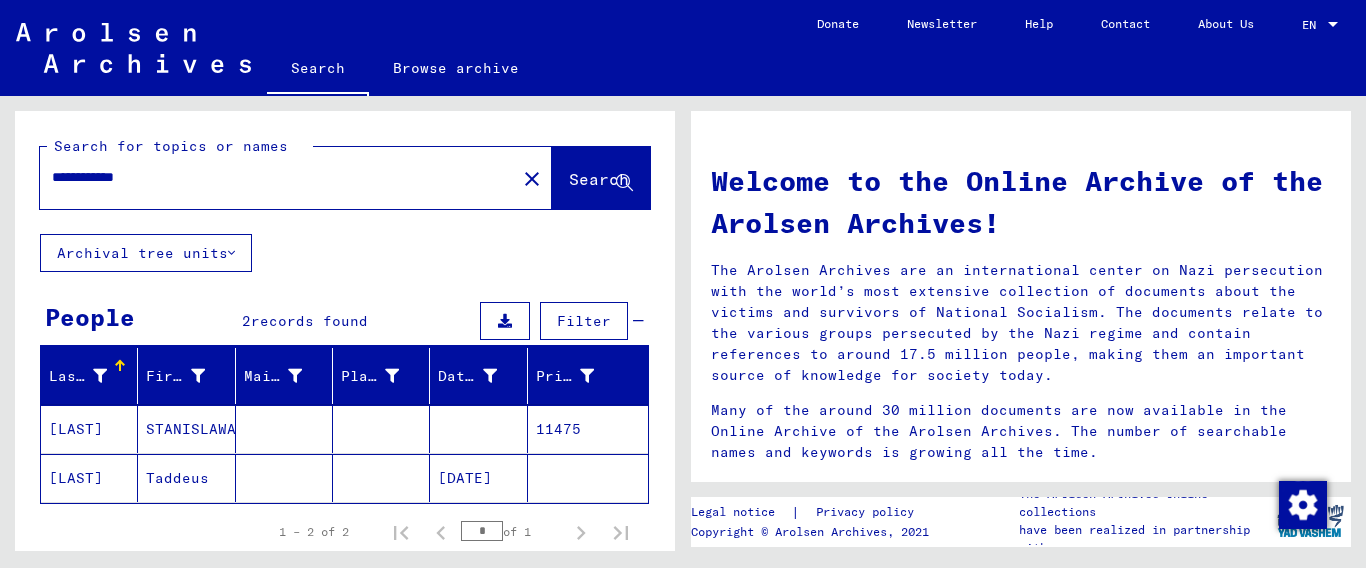 click on "[LAST]" at bounding box center [89, 478] 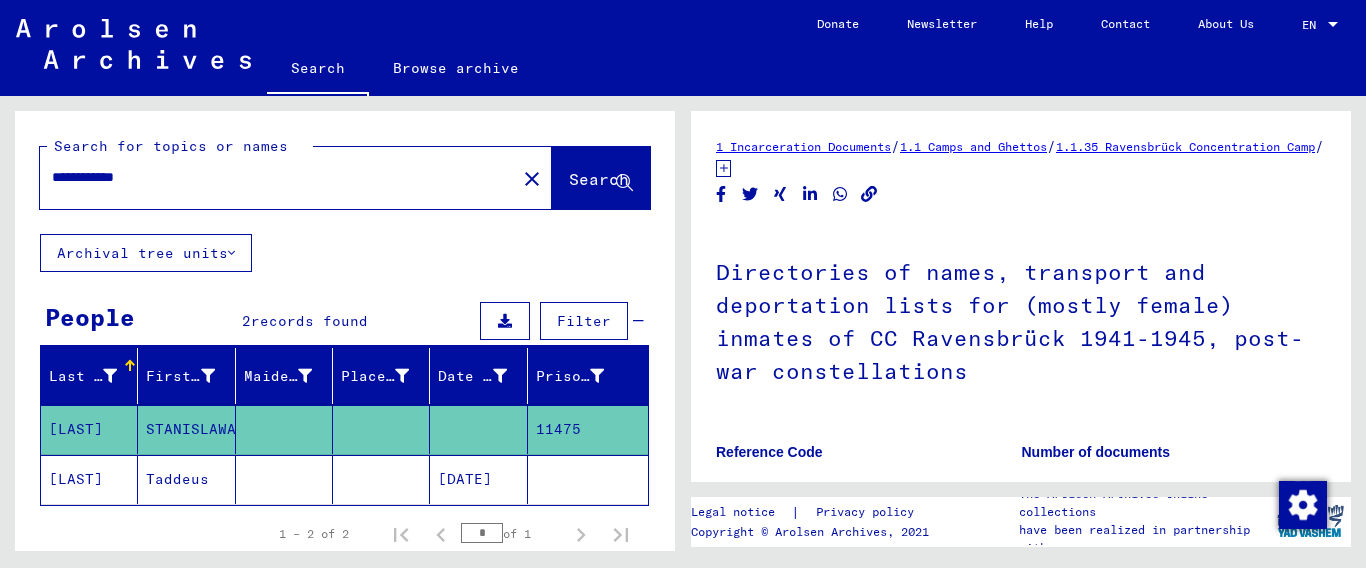 scroll, scrollTop: 0, scrollLeft: 0, axis: both 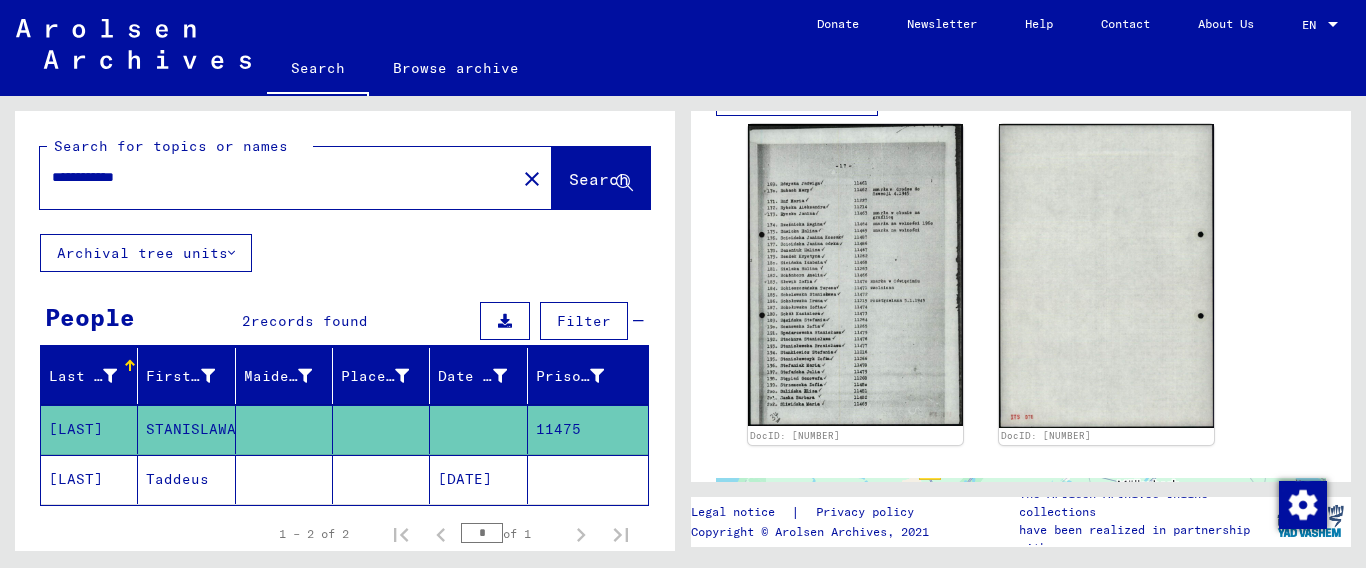 click 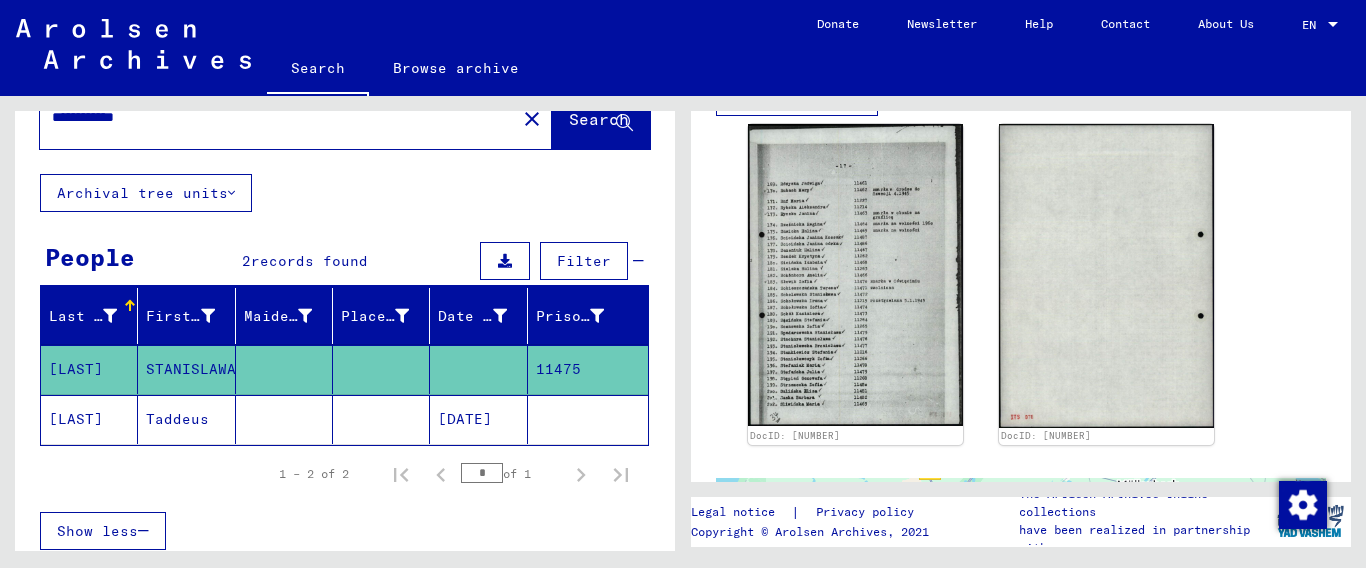 scroll, scrollTop: 95, scrollLeft: 0, axis: vertical 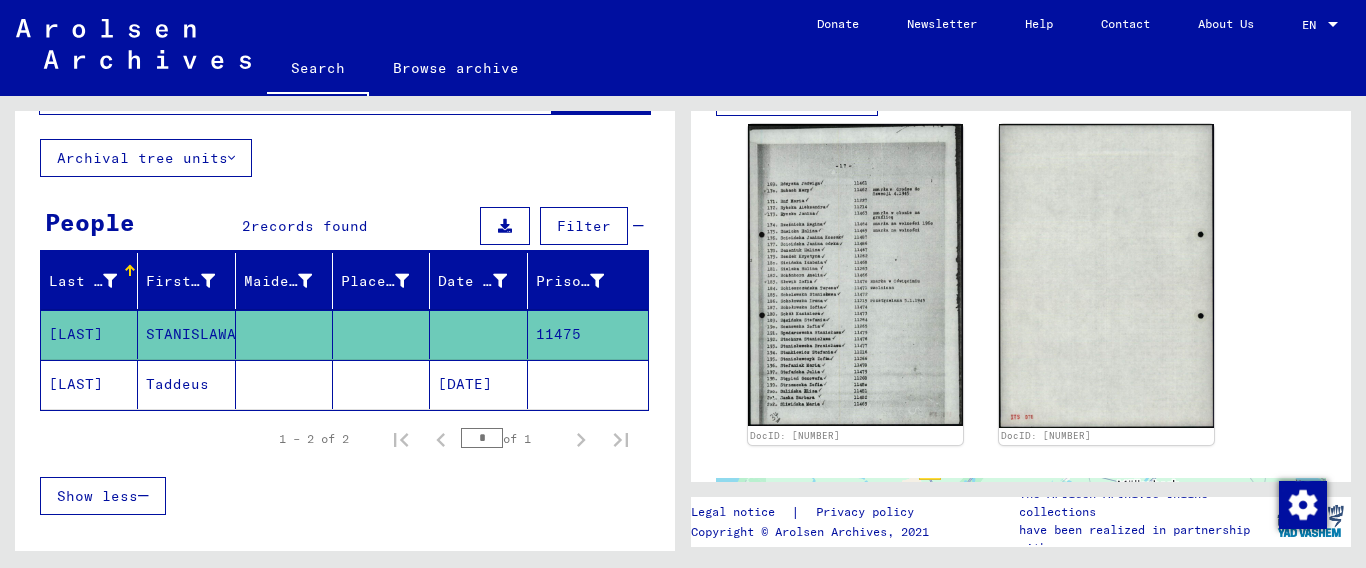 click on "[LAST]" 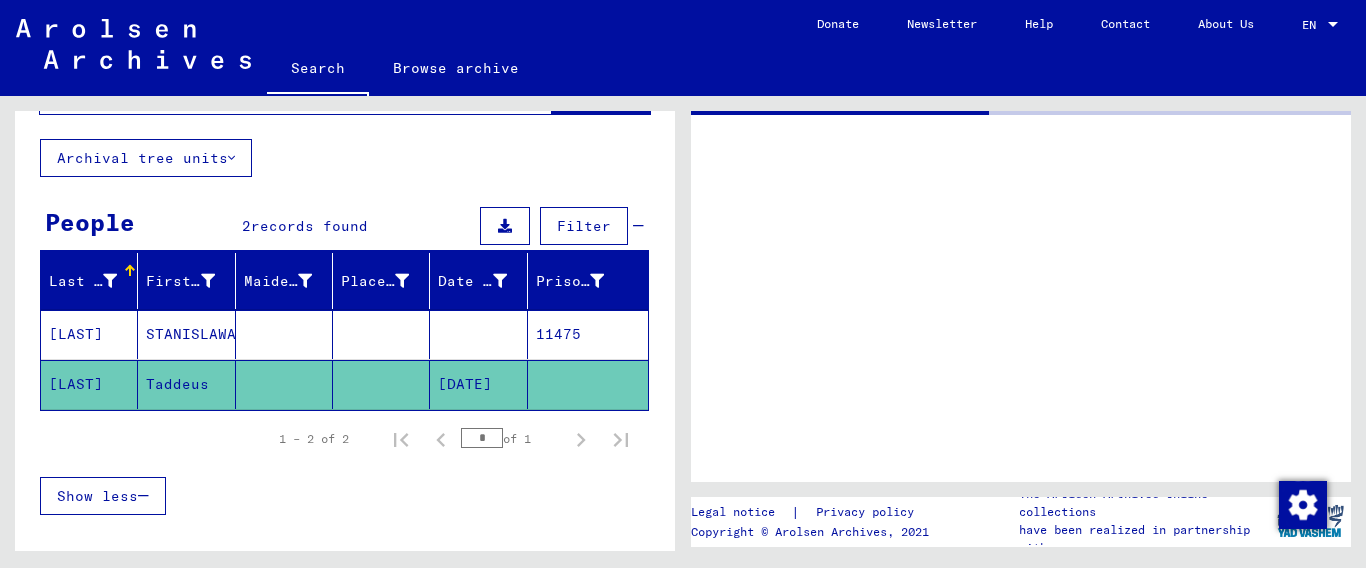 scroll, scrollTop: 0, scrollLeft: 0, axis: both 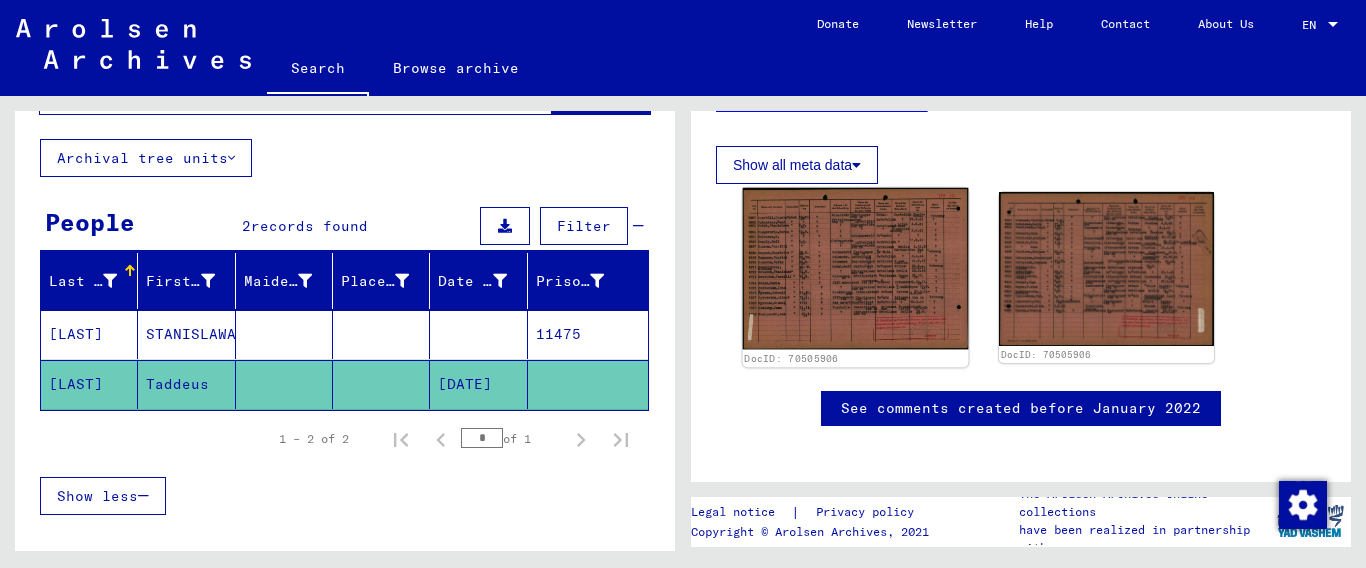 click 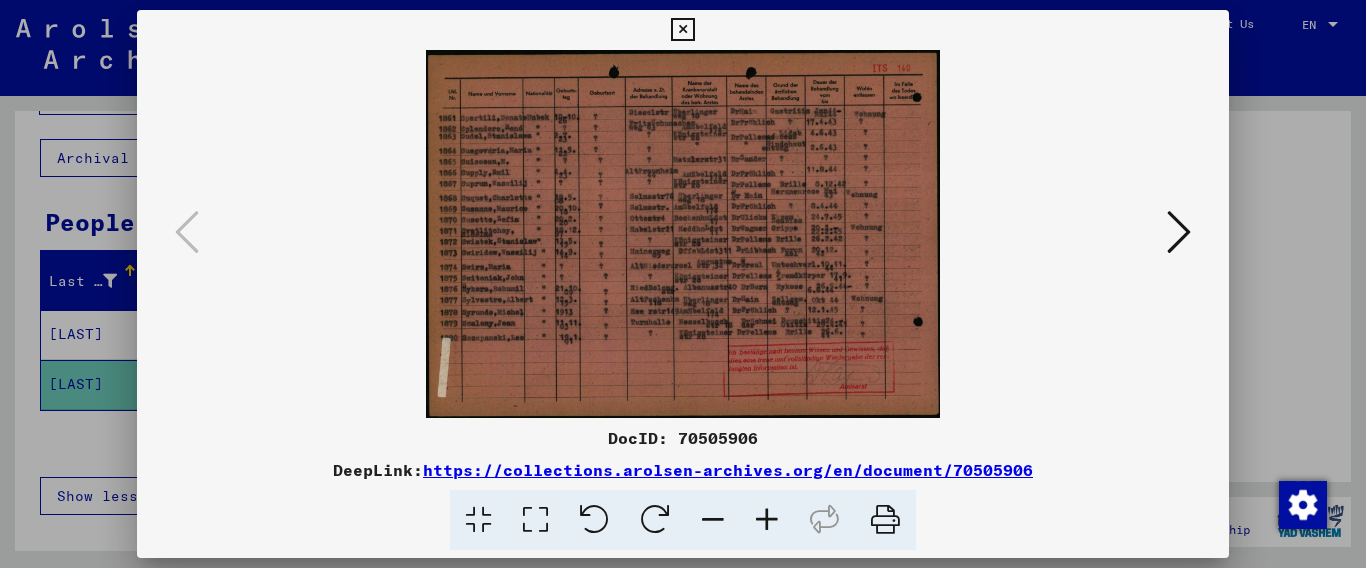 click at bounding box center (767, 520) 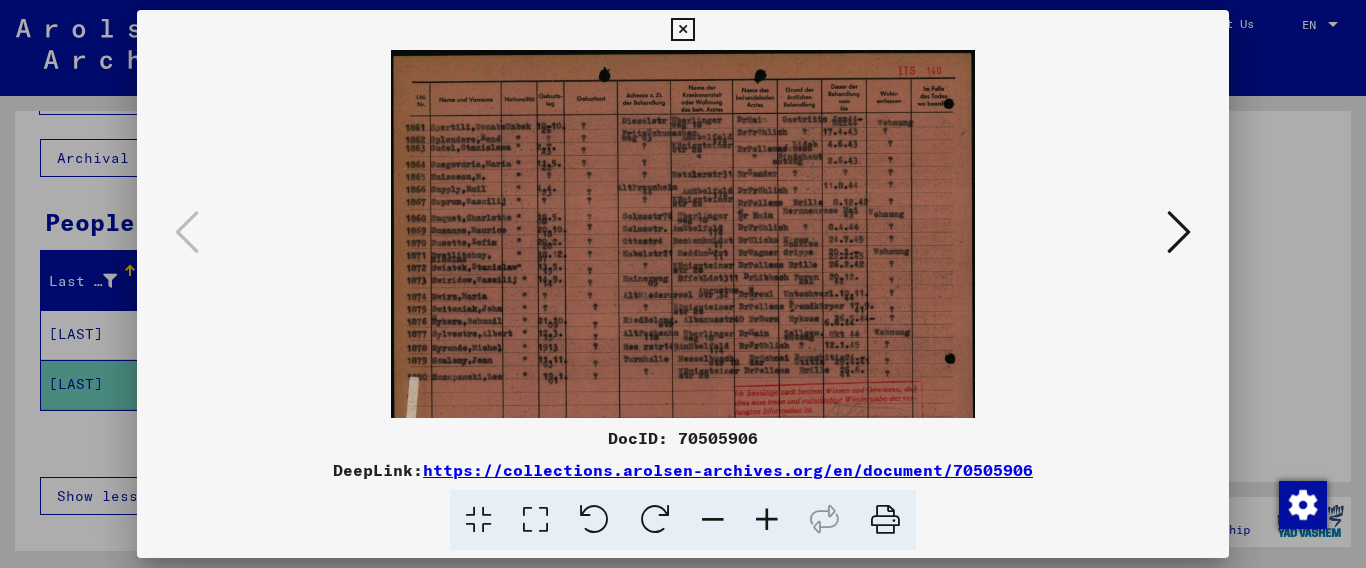 click at bounding box center [767, 520] 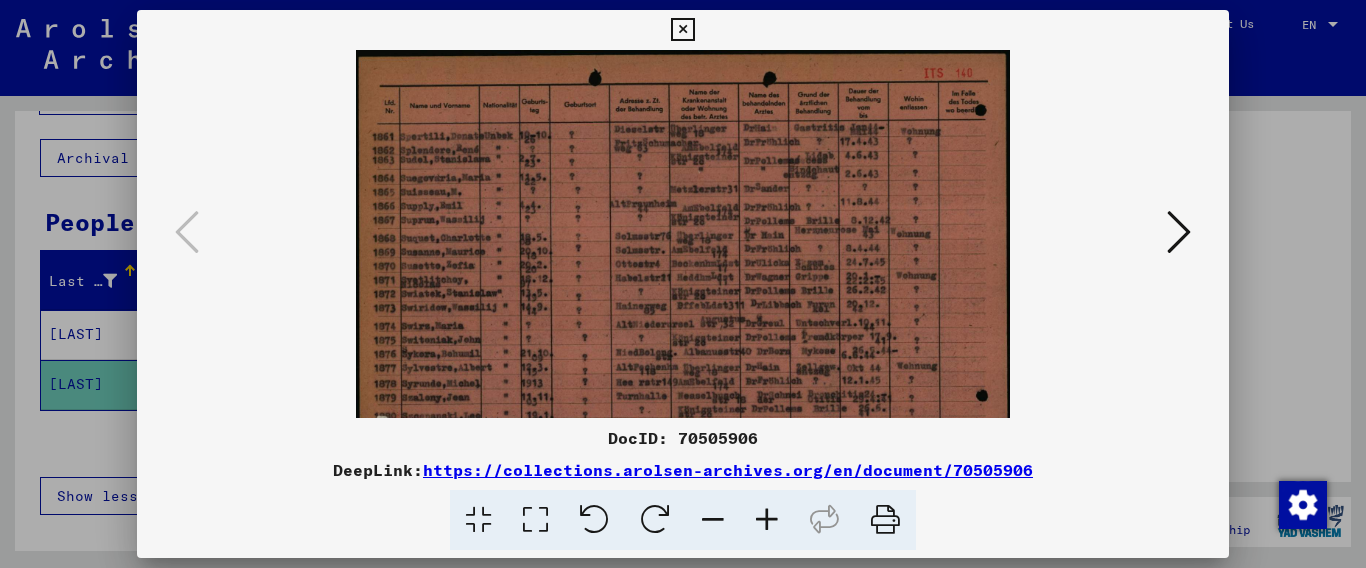 click at bounding box center [767, 520] 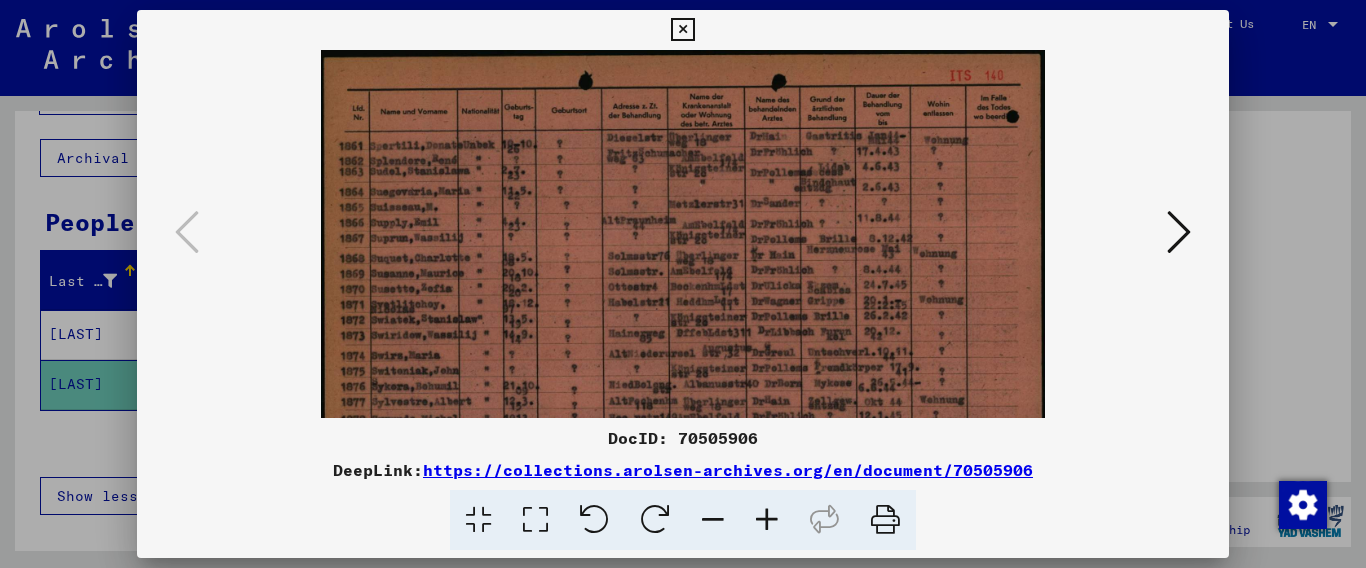 click at bounding box center [767, 520] 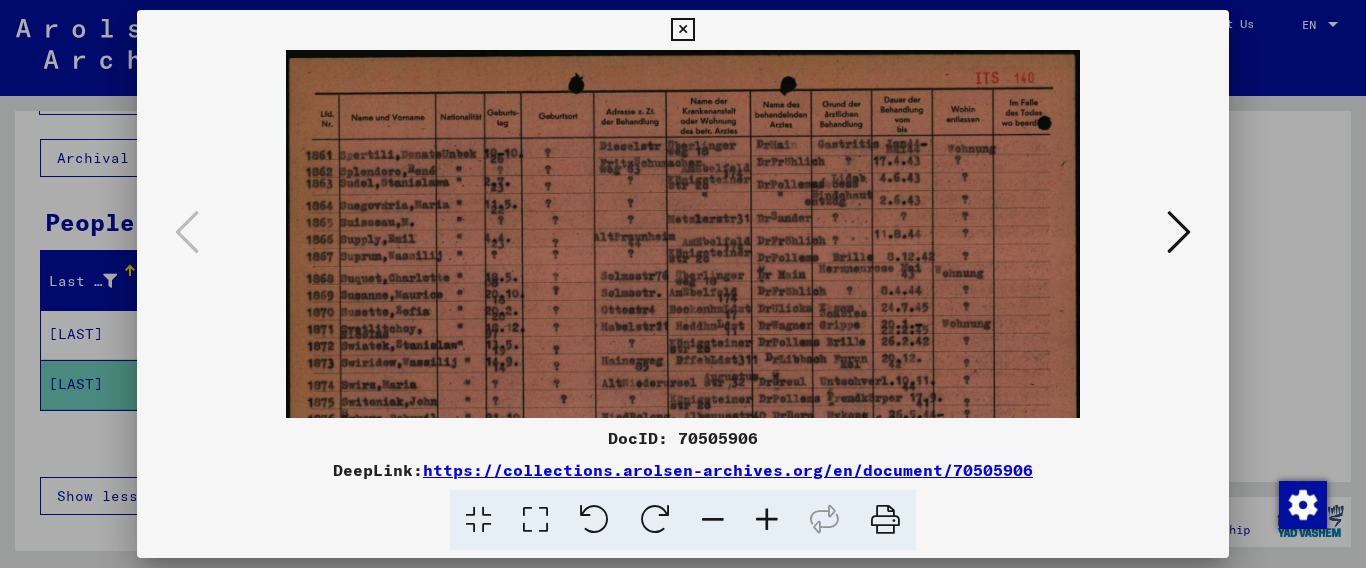 click at bounding box center (767, 520) 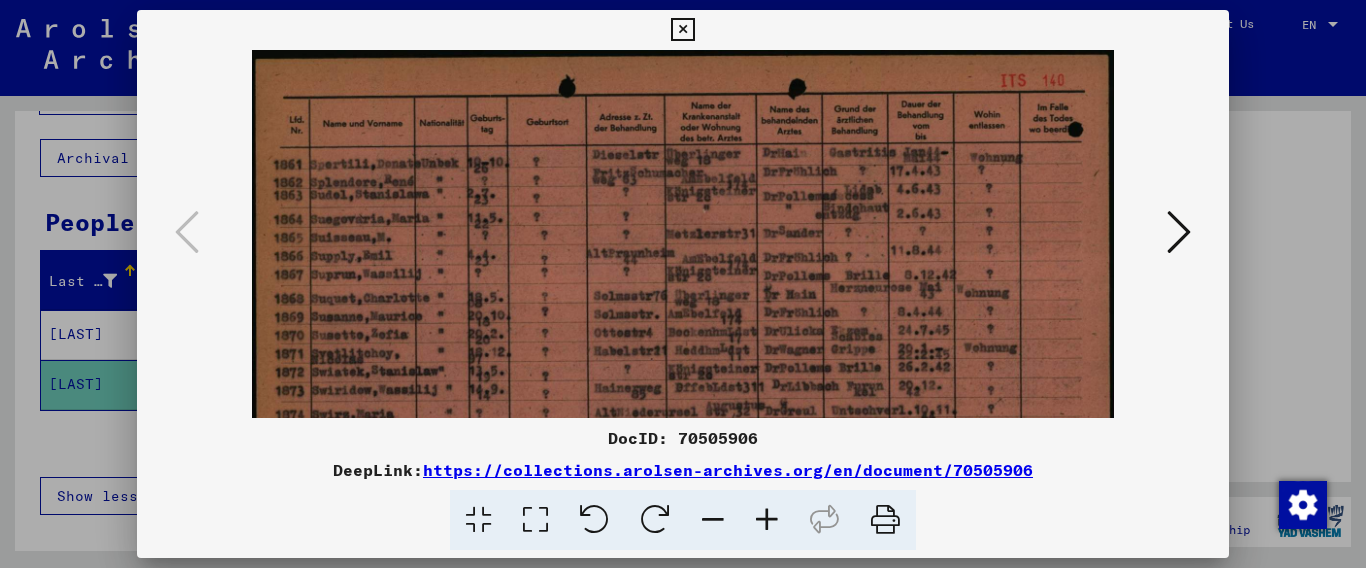 click at bounding box center [767, 520] 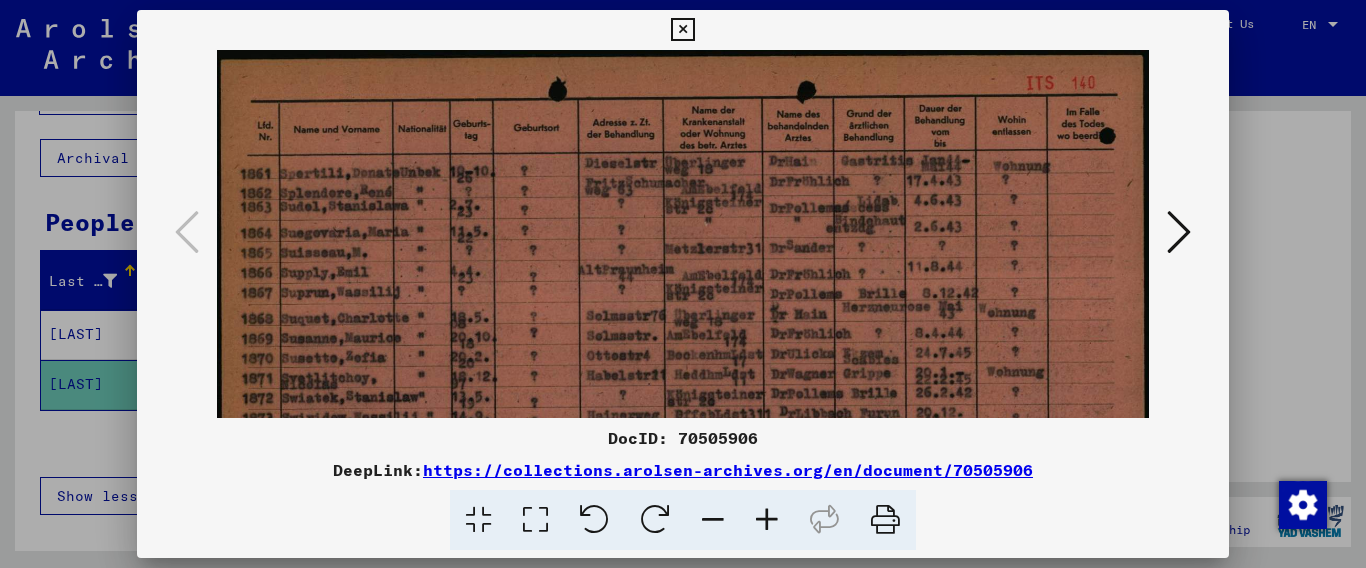 click at bounding box center (767, 520) 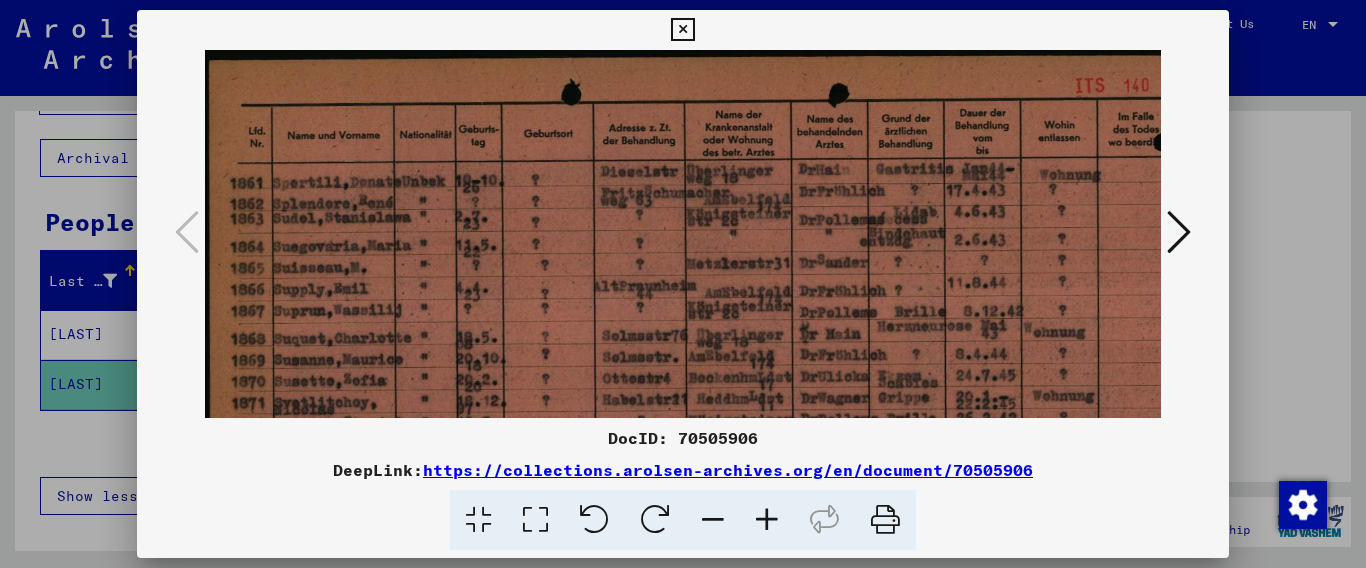 click at bounding box center [767, 520] 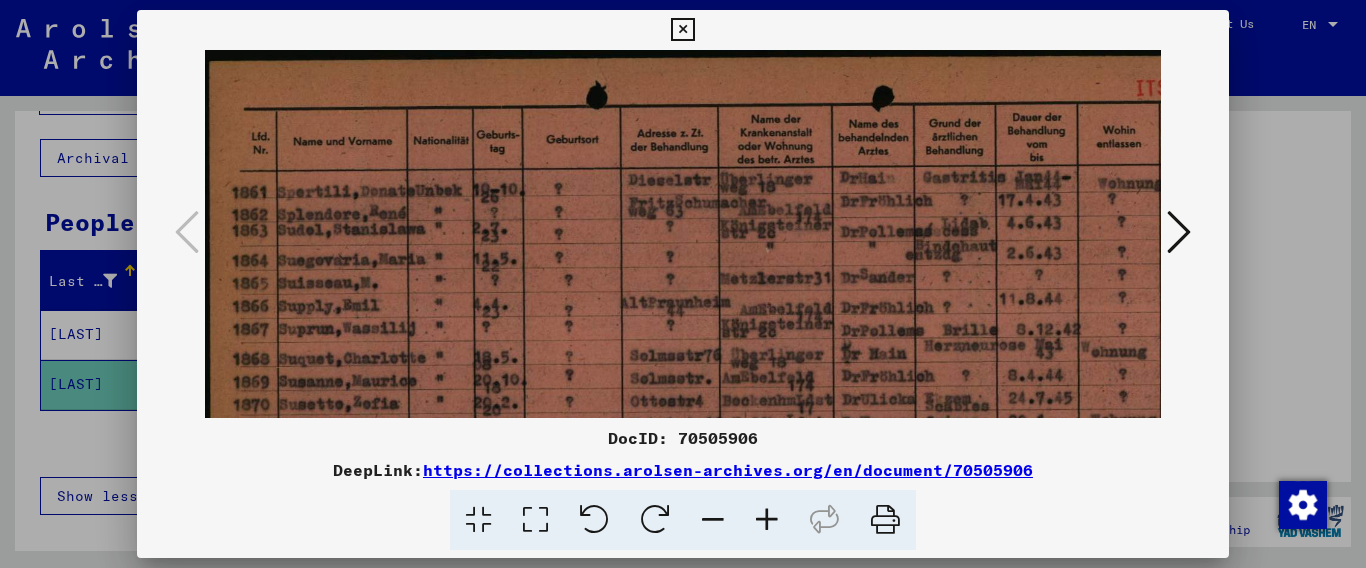 click at bounding box center [767, 520] 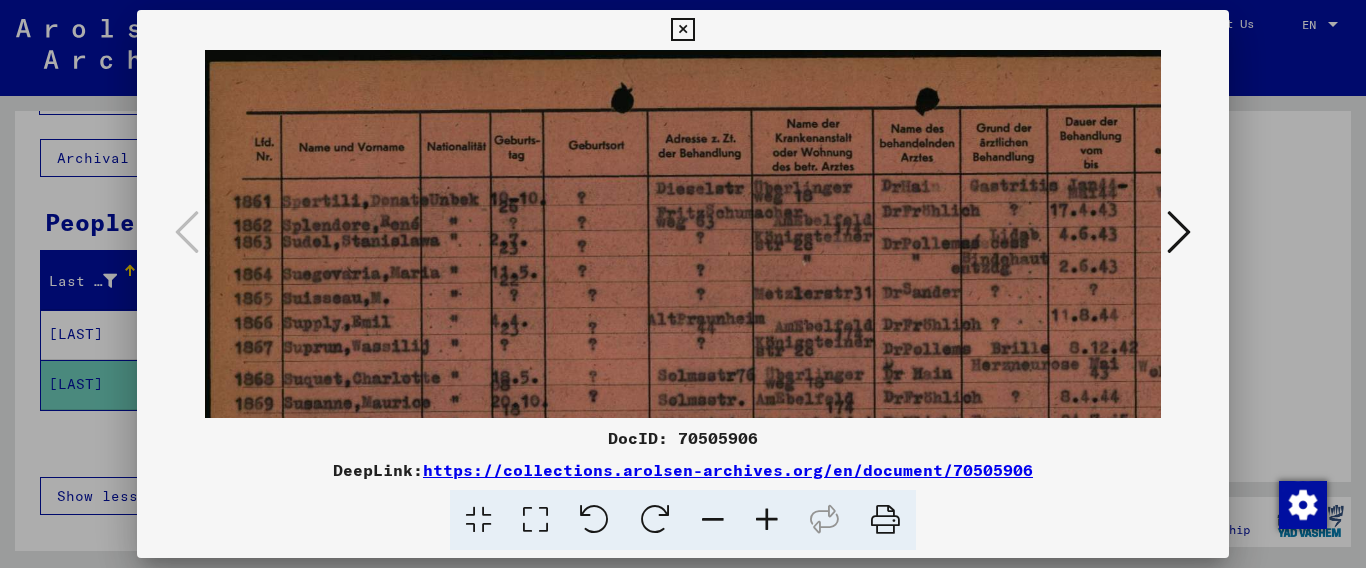 click at bounding box center (767, 520) 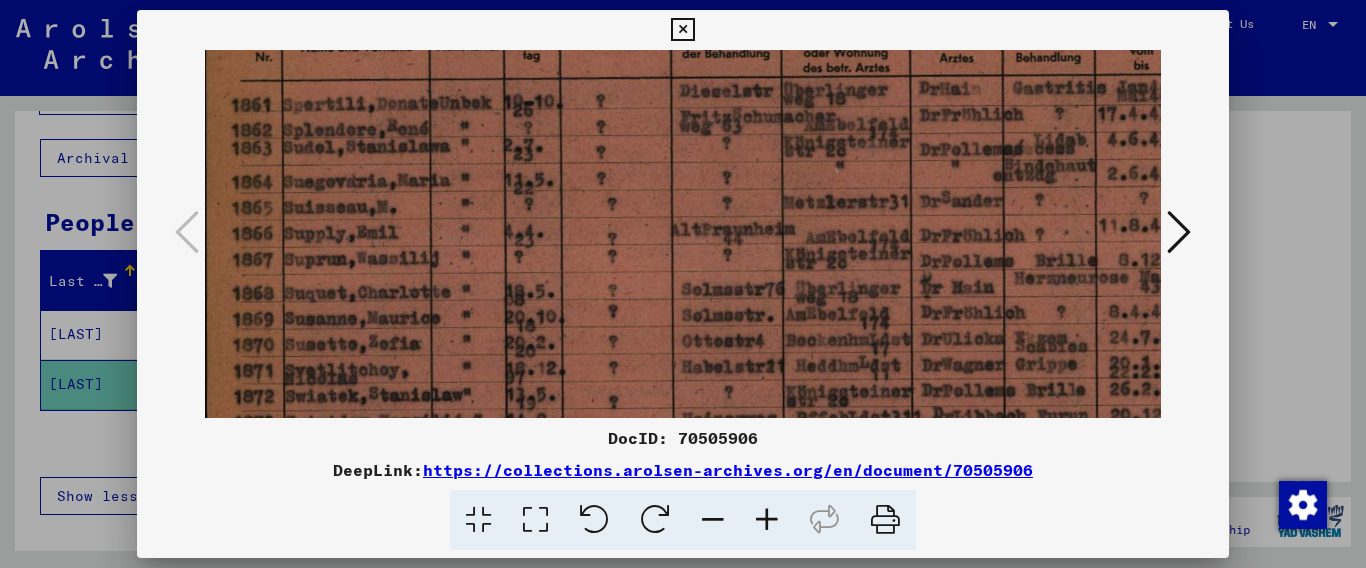 scroll, scrollTop: 112, scrollLeft: 1, axis: both 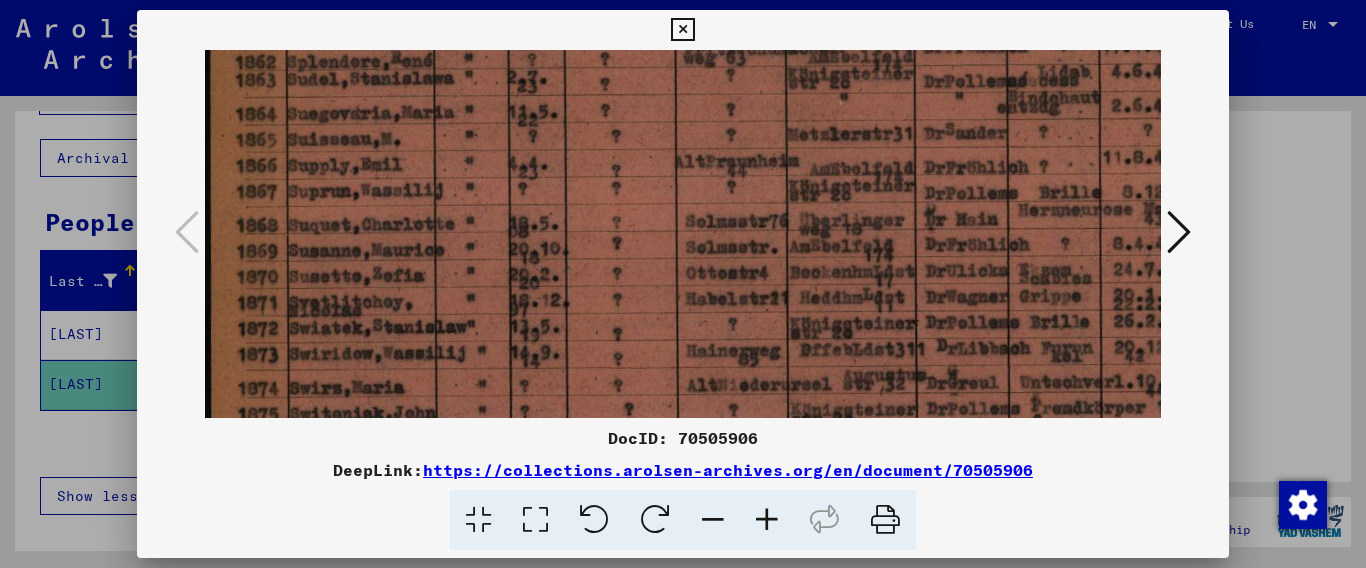 drag, startPoint x: 618, startPoint y: 348, endPoint x: 635, endPoint y: 173, distance: 175.82378 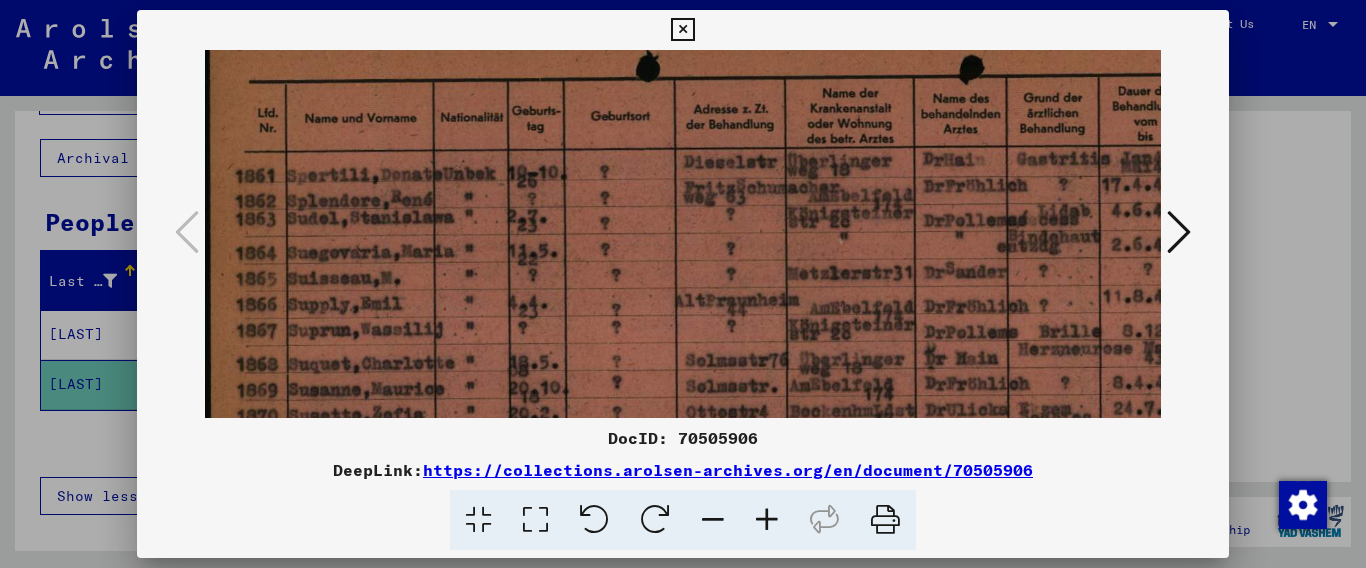 scroll, scrollTop: 32, scrollLeft: 0, axis: vertical 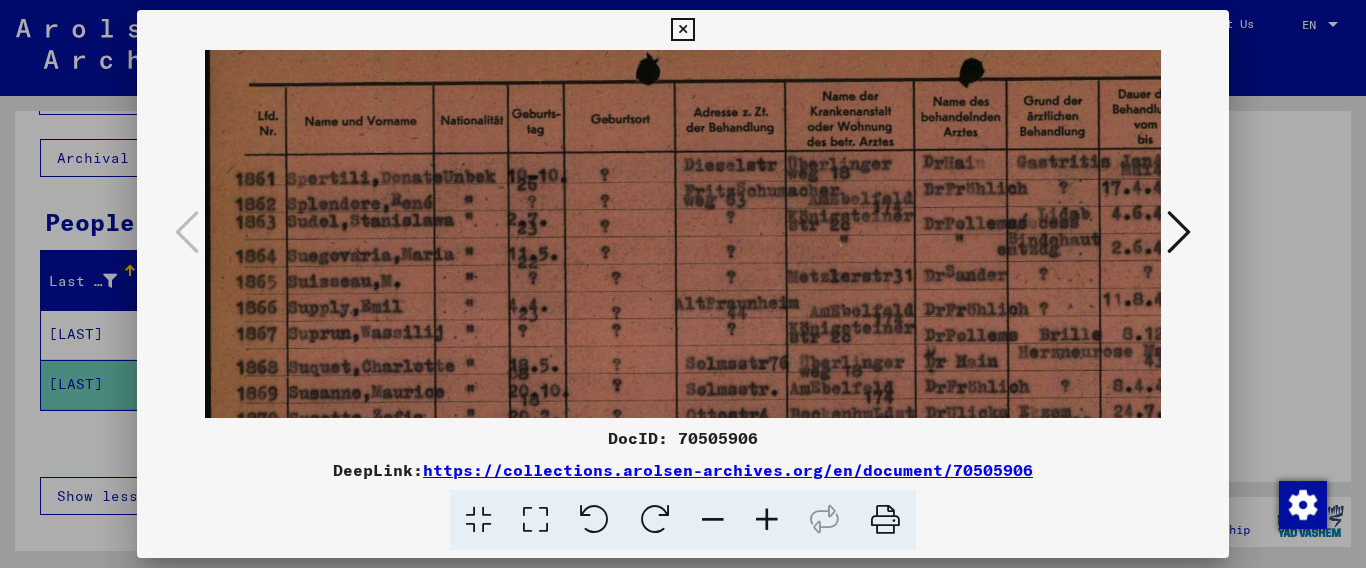 drag, startPoint x: 752, startPoint y: 367, endPoint x: 801, endPoint y: 510, distance: 151.16217 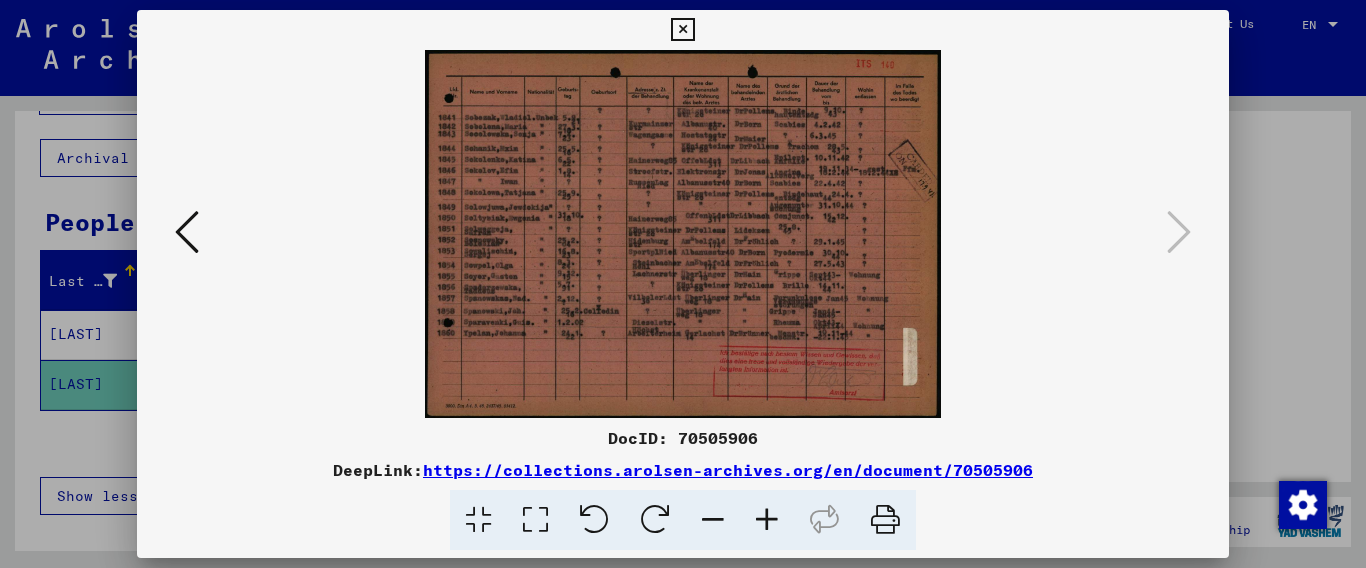 click at bounding box center (767, 520) 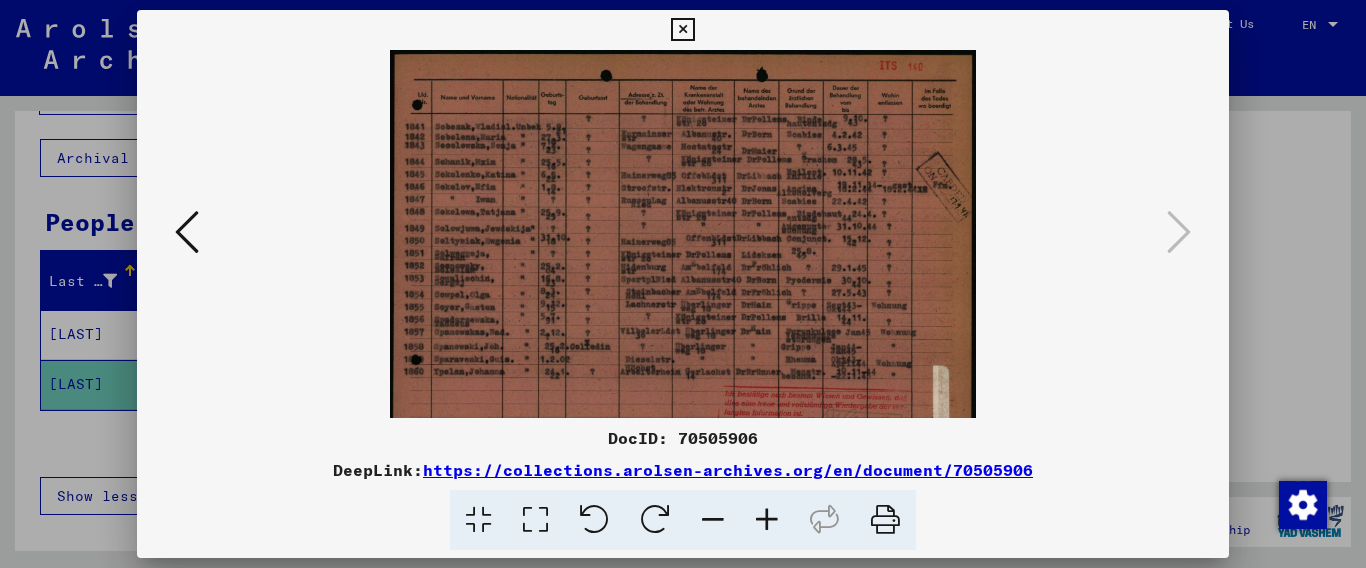click at bounding box center [767, 520] 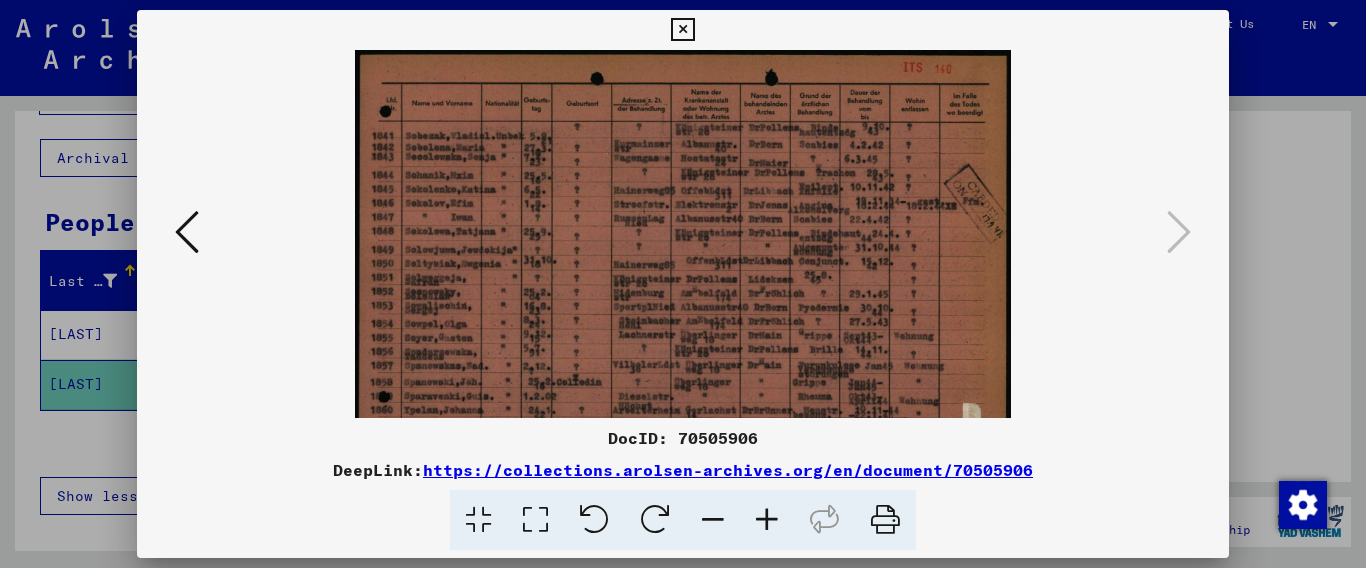 click at bounding box center [767, 520] 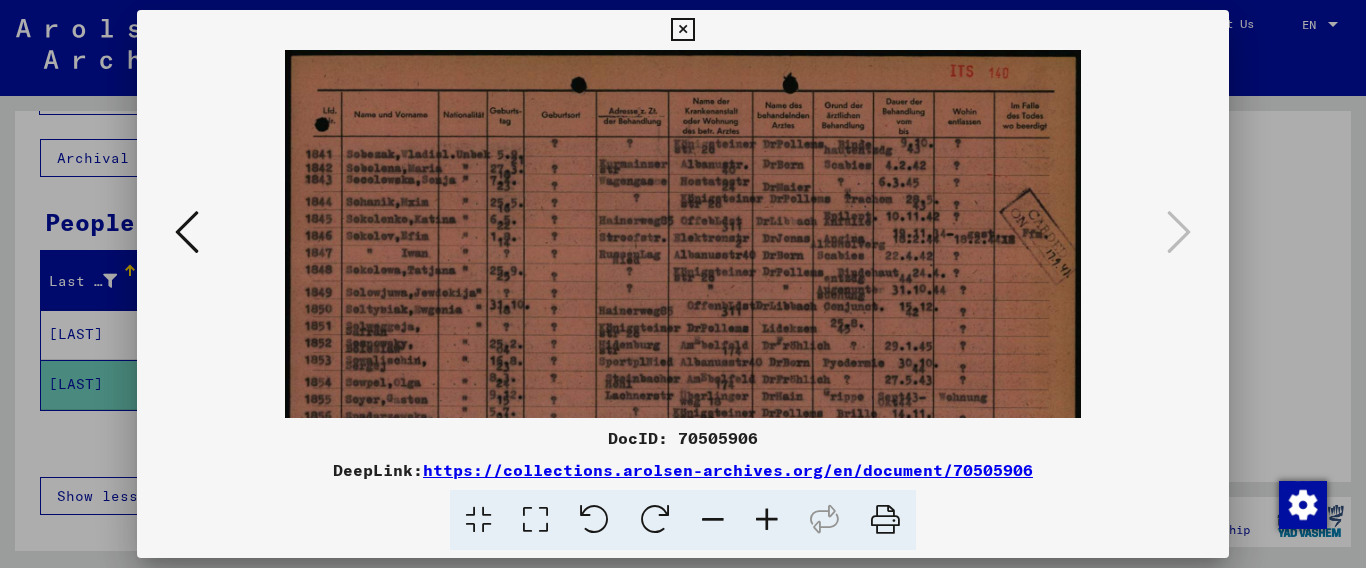 click at bounding box center (767, 520) 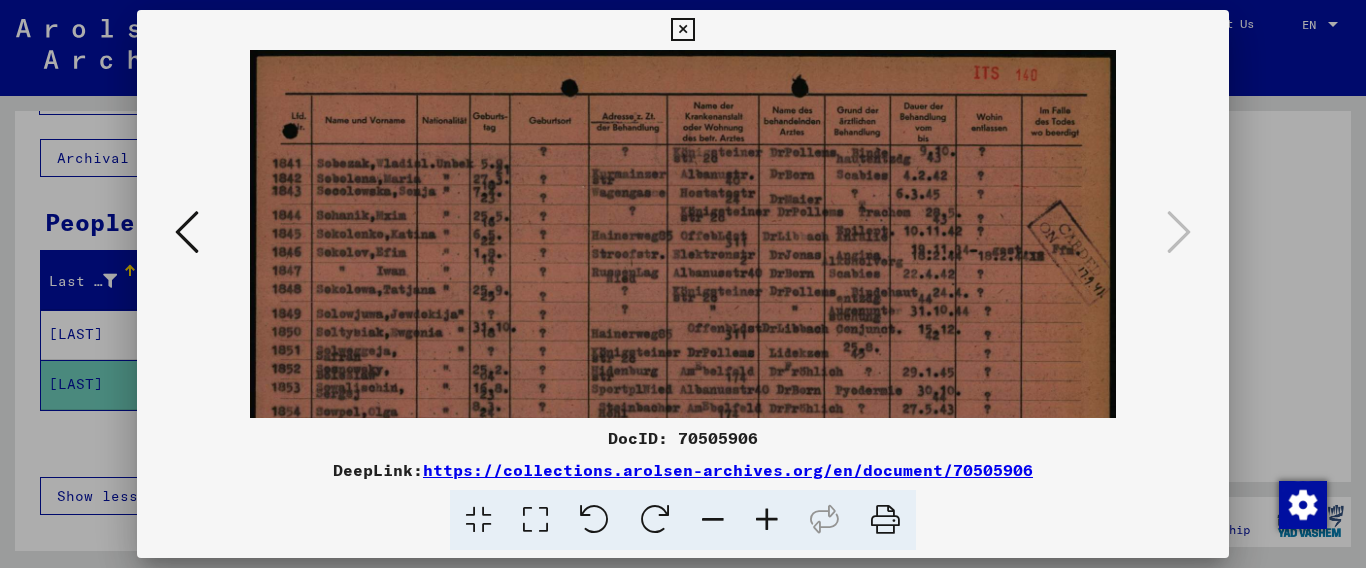 click at bounding box center (767, 520) 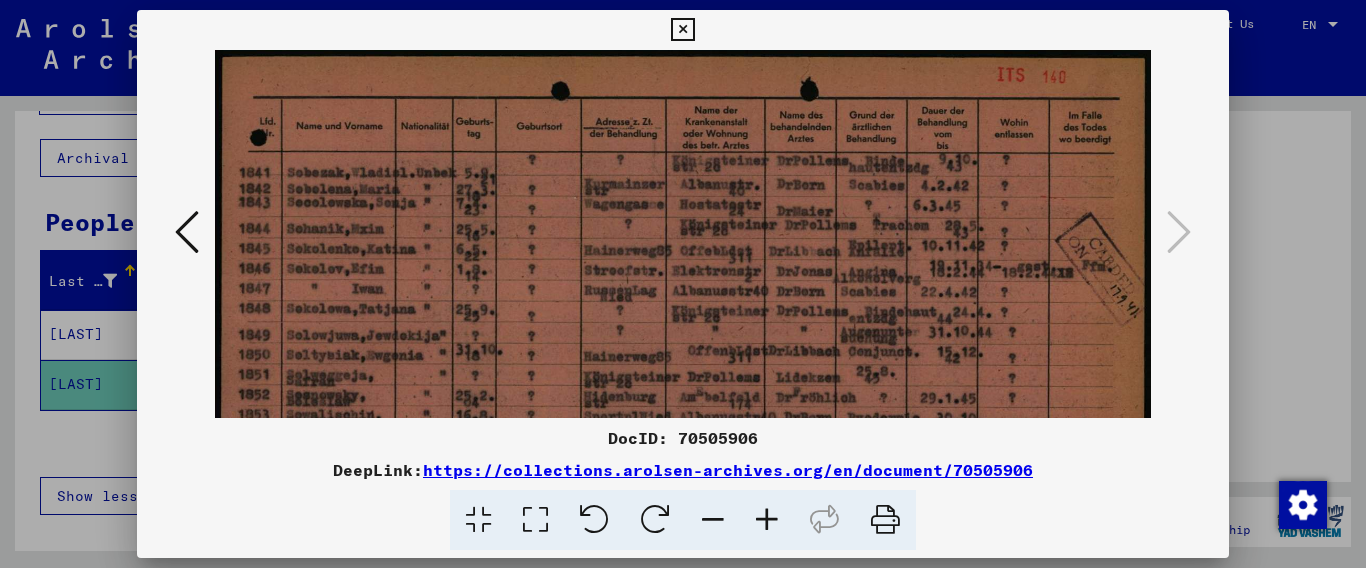 click at bounding box center [767, 520] 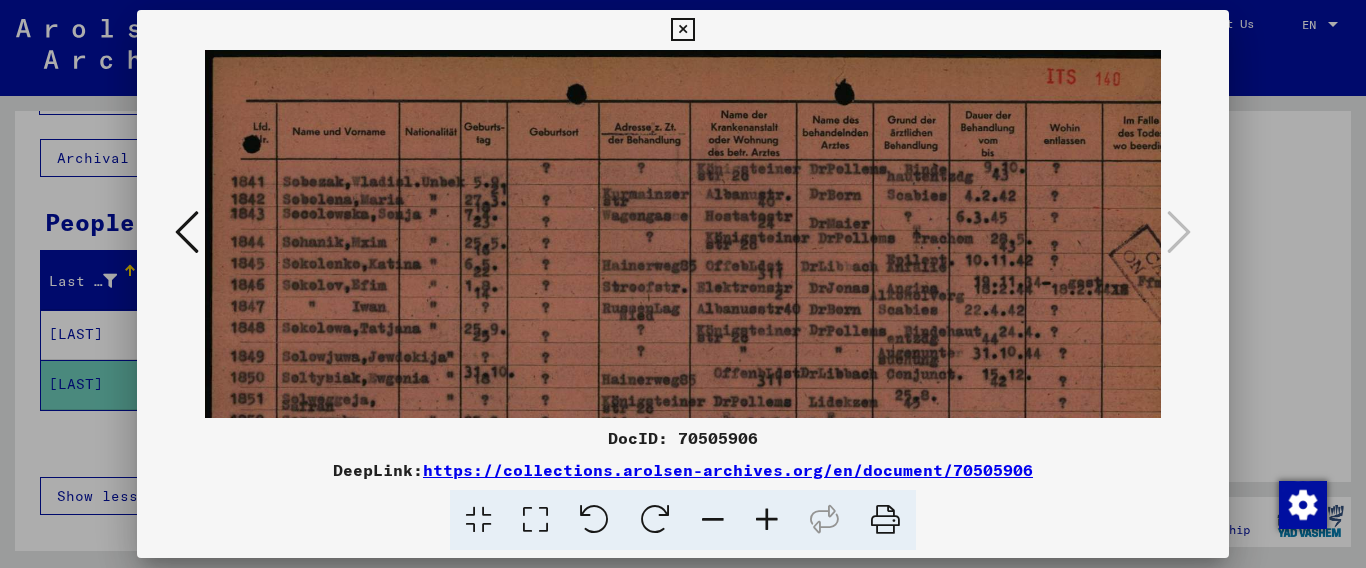 click at bounding box center (767, 520) 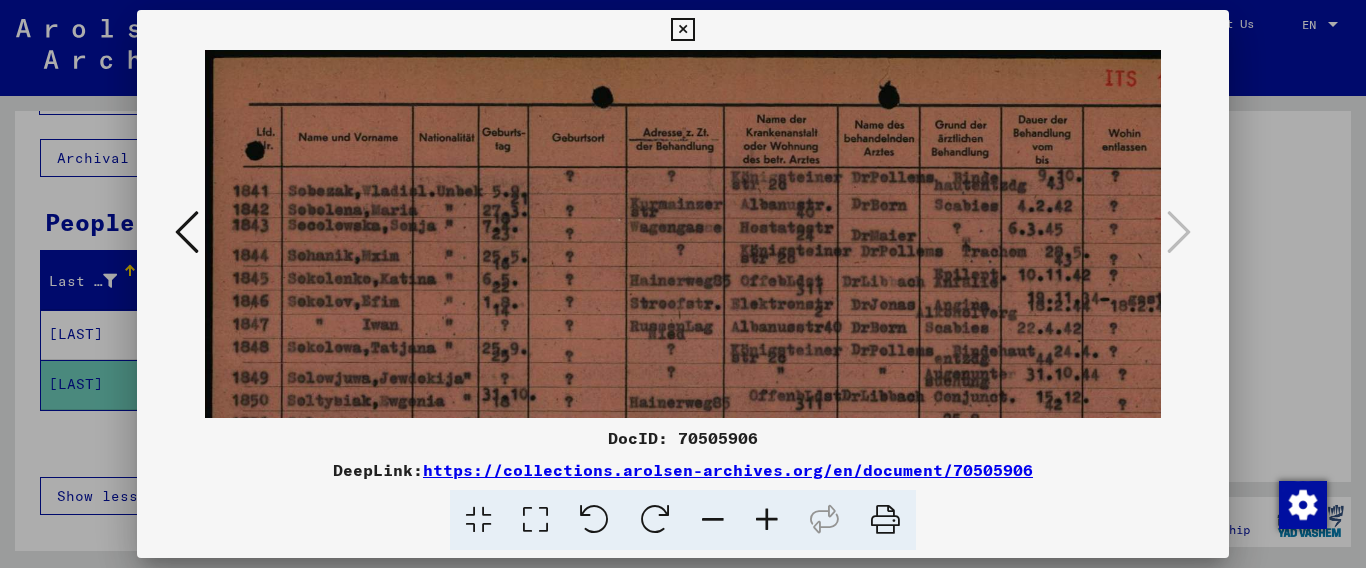 click at bounding box center [767, 520] 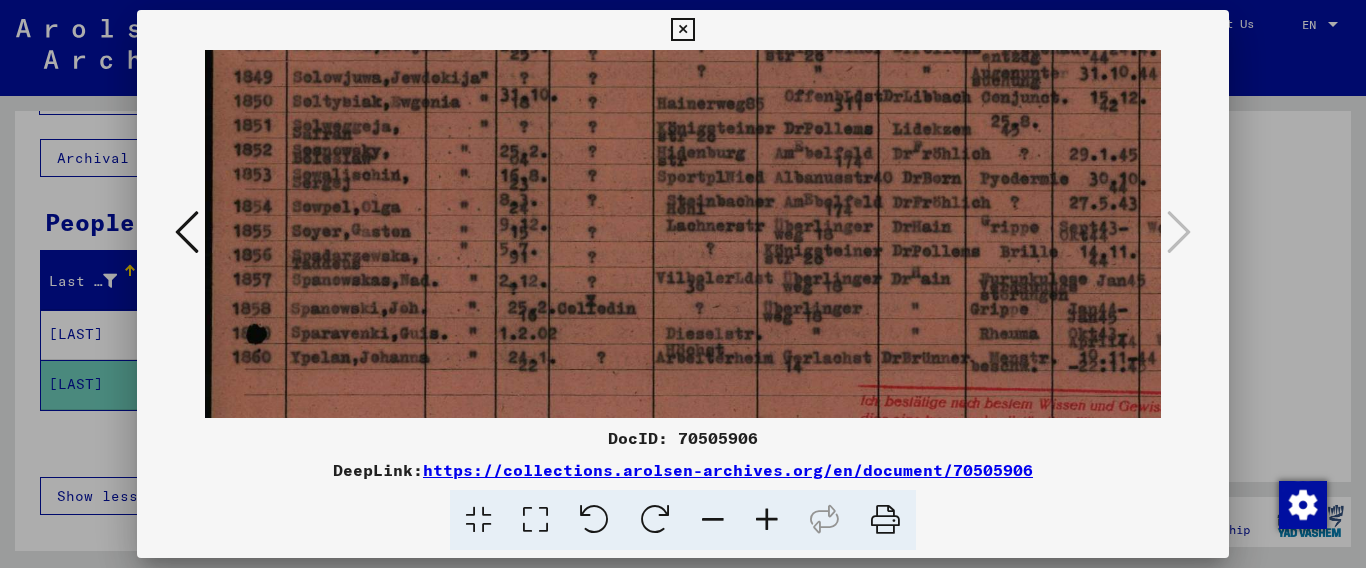 scroll, scrollTop: 320, scrollLeft: 0, axis: vertical 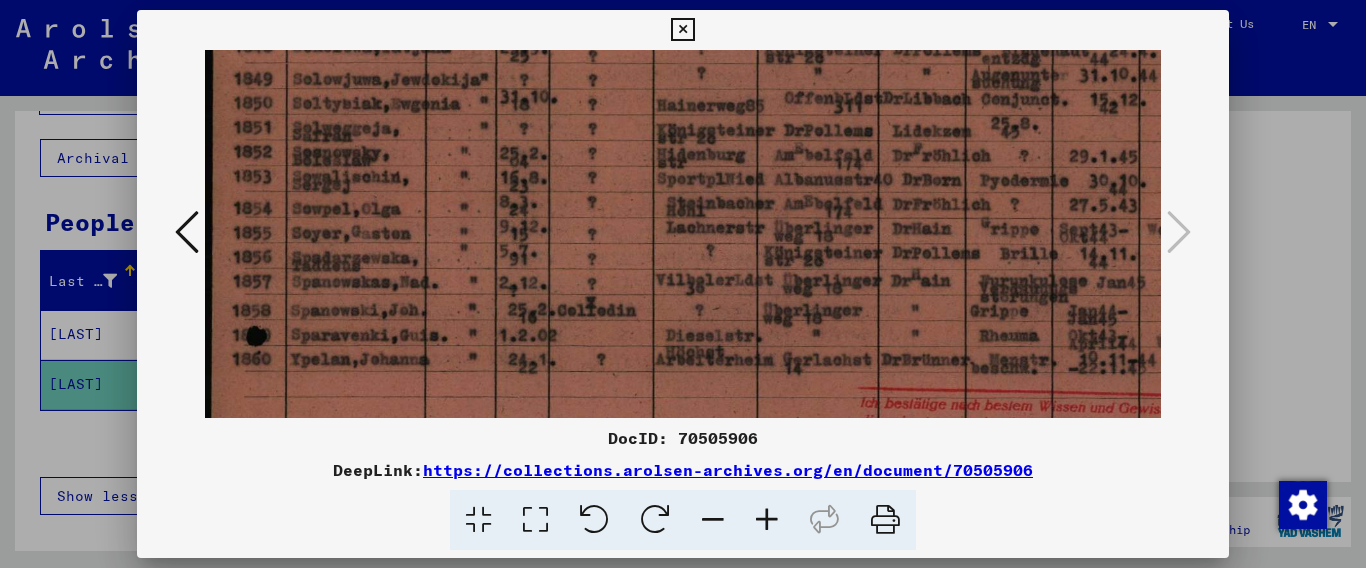 drag, startPoint x: 803, startPoint y: 374, endPoint x: 844, endPoint y: 54, distance: 322.61588 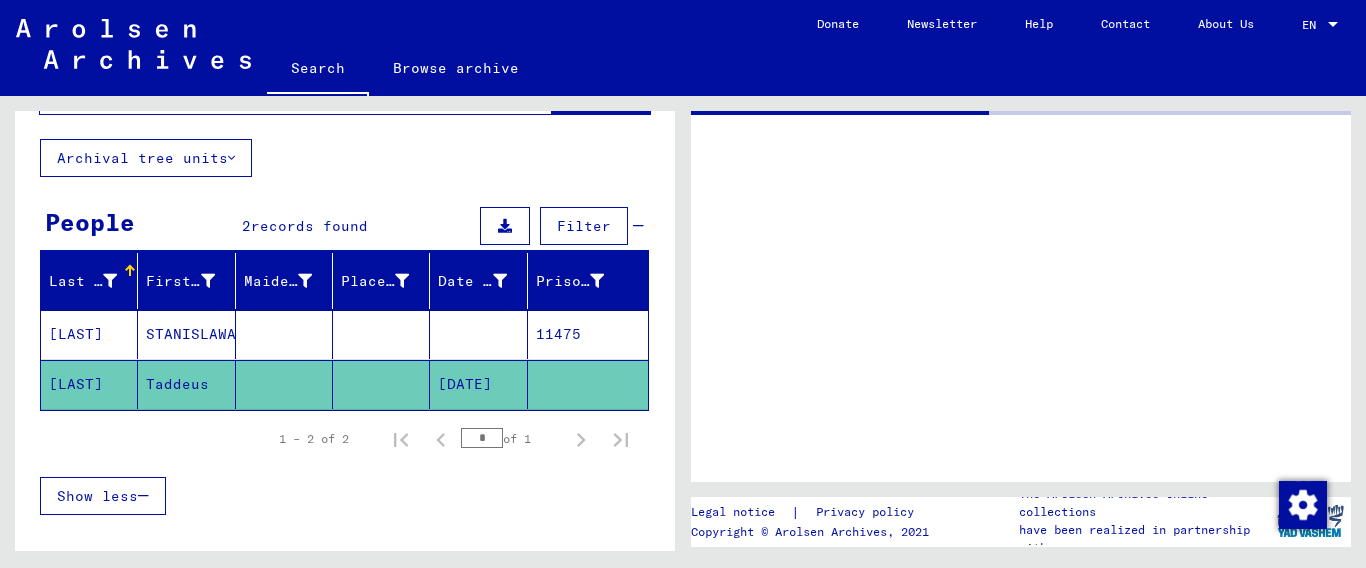 scroll, scrollTop: 0, scrollLeft: 0, axis: both 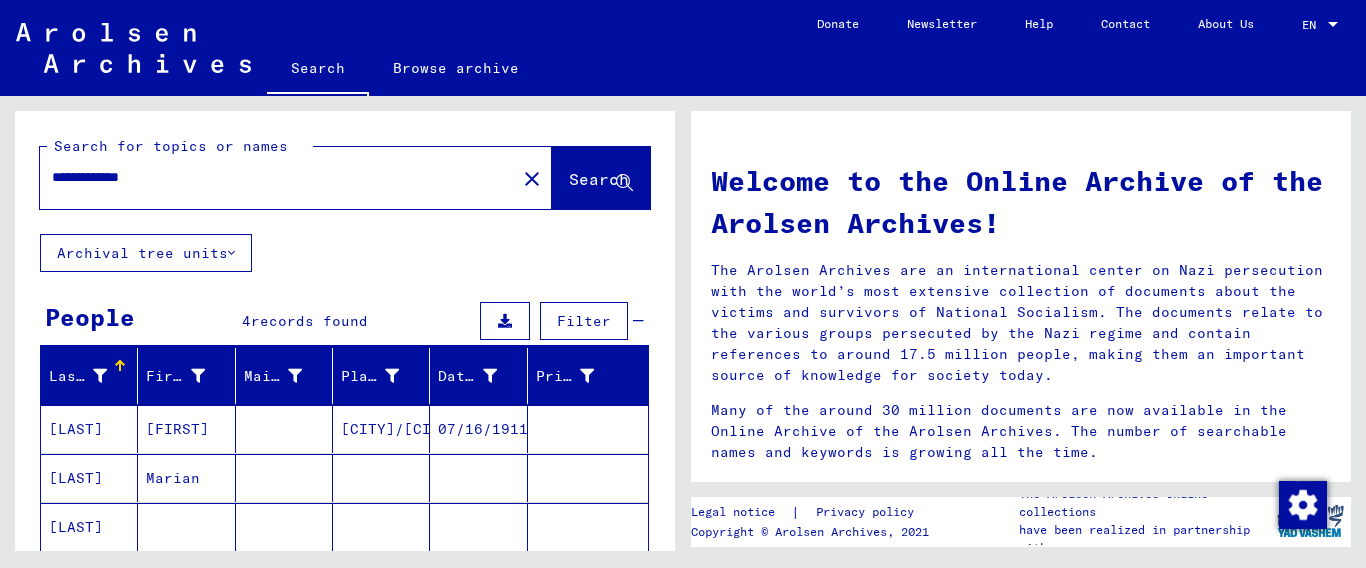type on "**********" 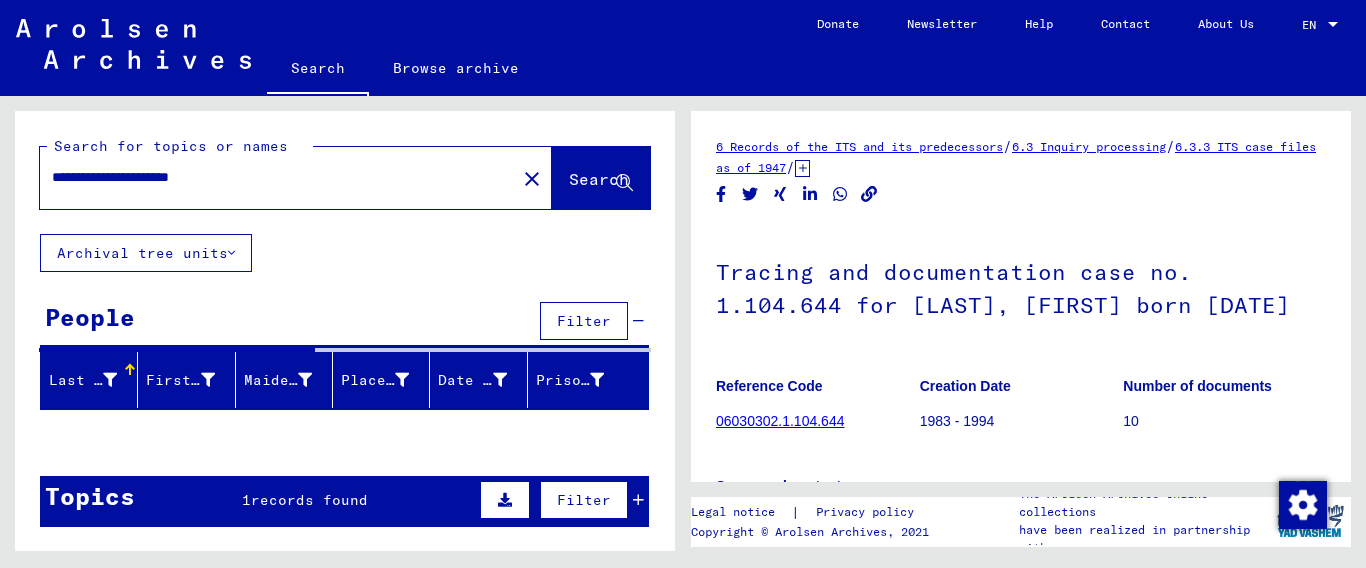 scroll, scrollTop: 0, scrollLeft: 0, axis: both 